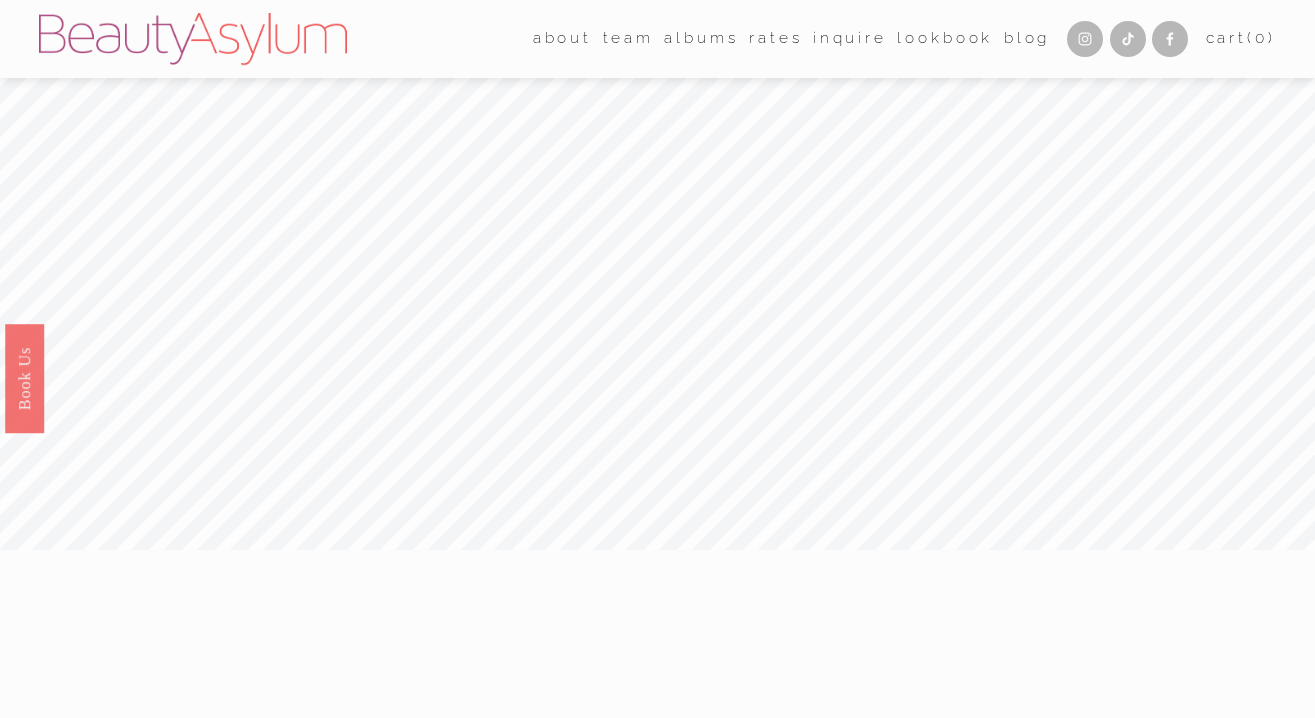 scroll, scrollTop: 0, scrollLeft: 0, axis: both 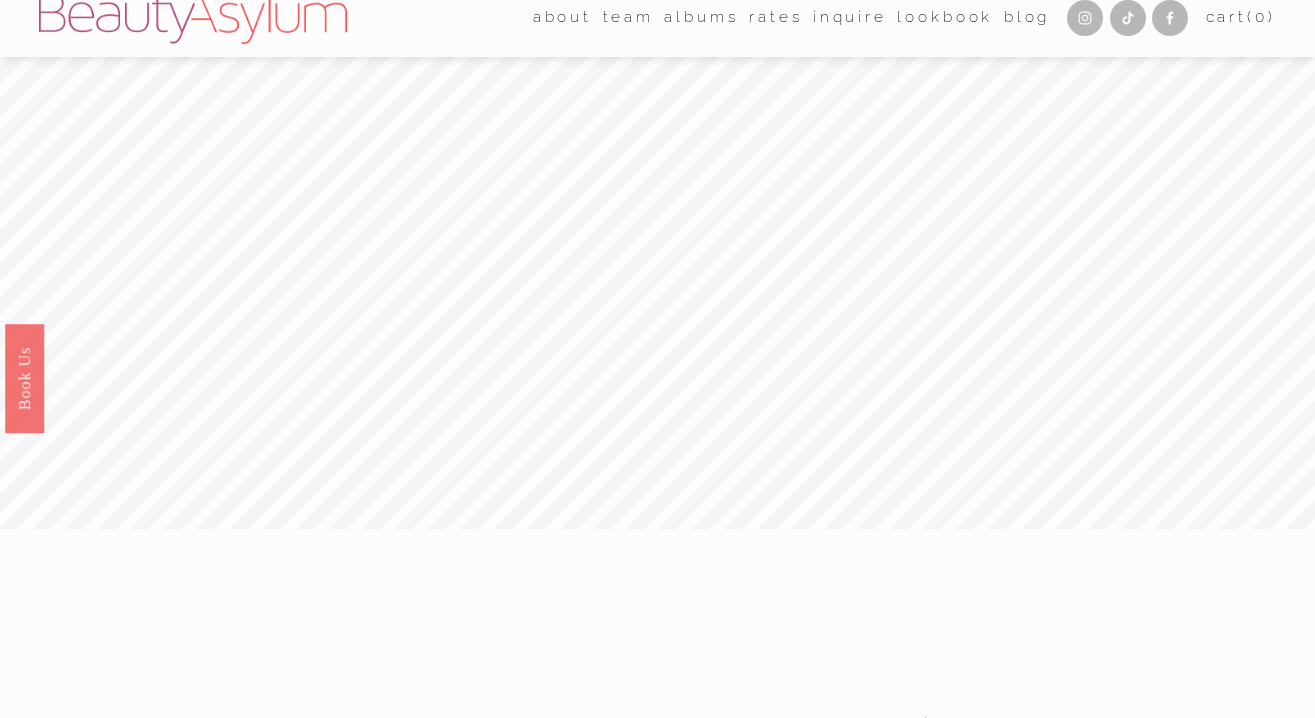 click on "Rates" at bounding box center [775, 18] 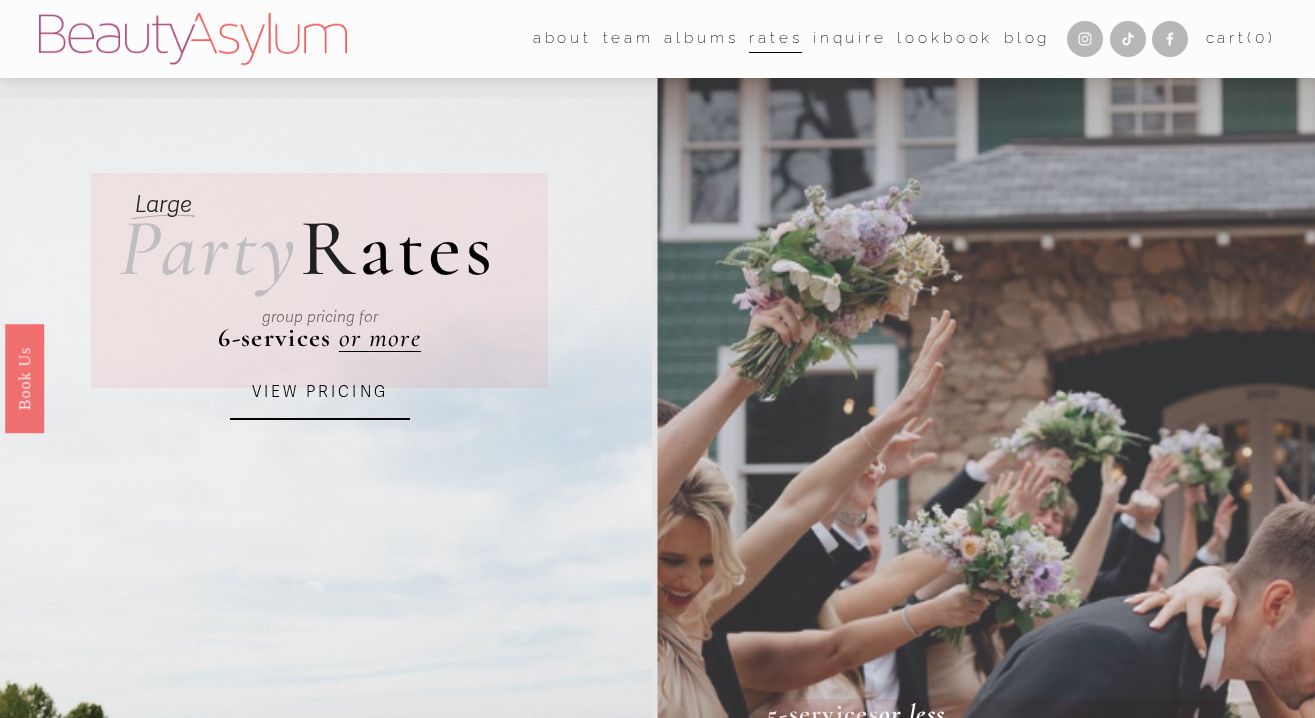 scroll, scrollTop: 0, scrollLeft: 0, axis: both 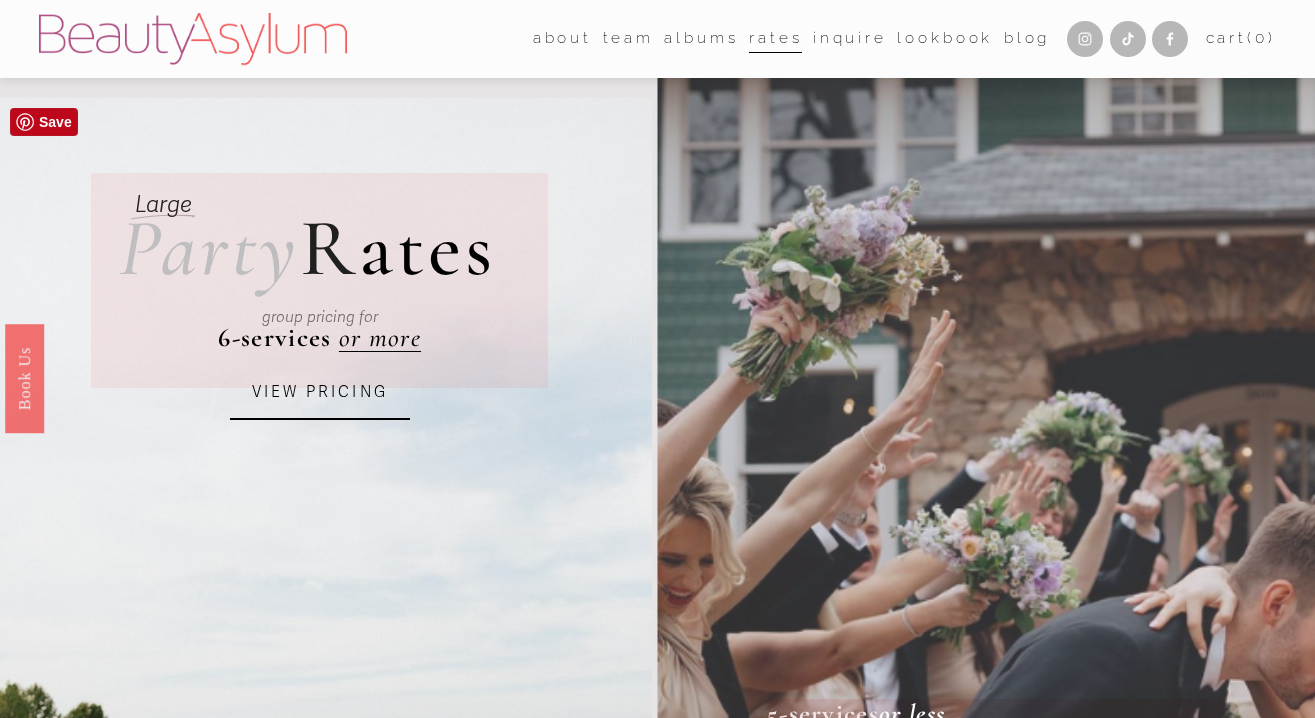 click on "VIEW PRICING" at bounding box center (320, 393) 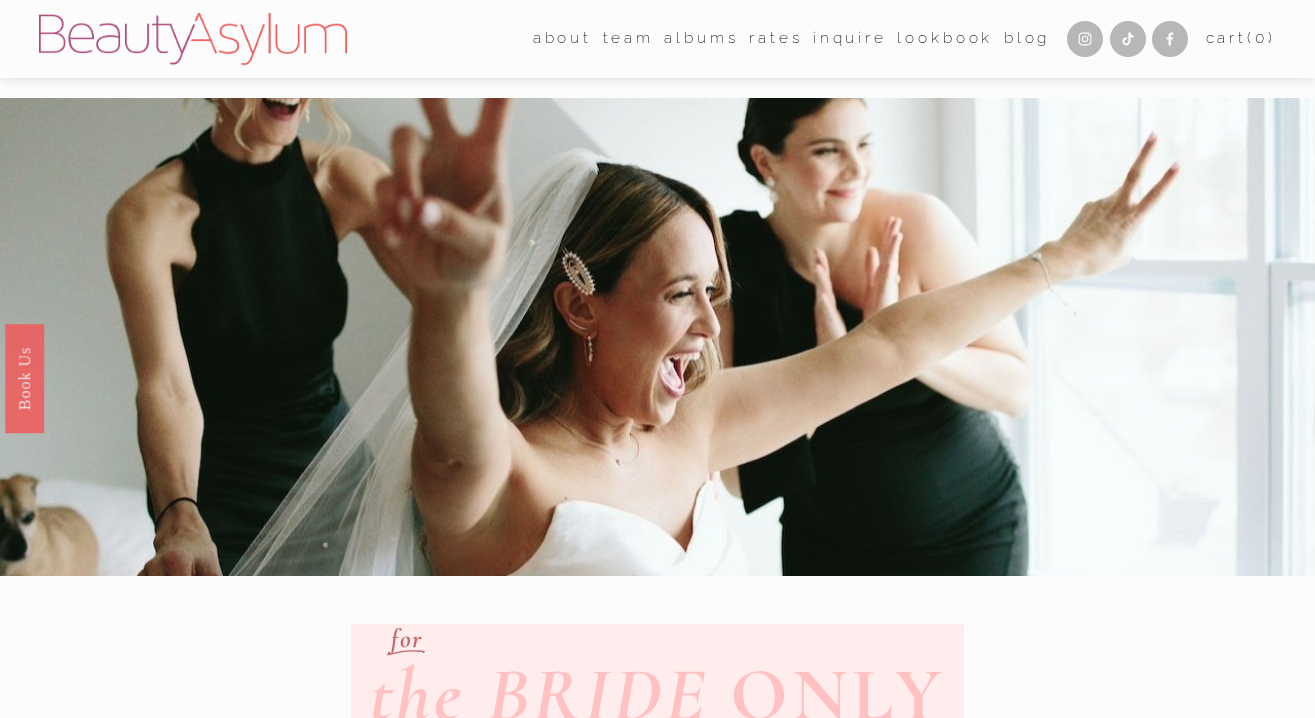 scroll, scrollTop: 498, scrollLeft: 0, axis: vertical 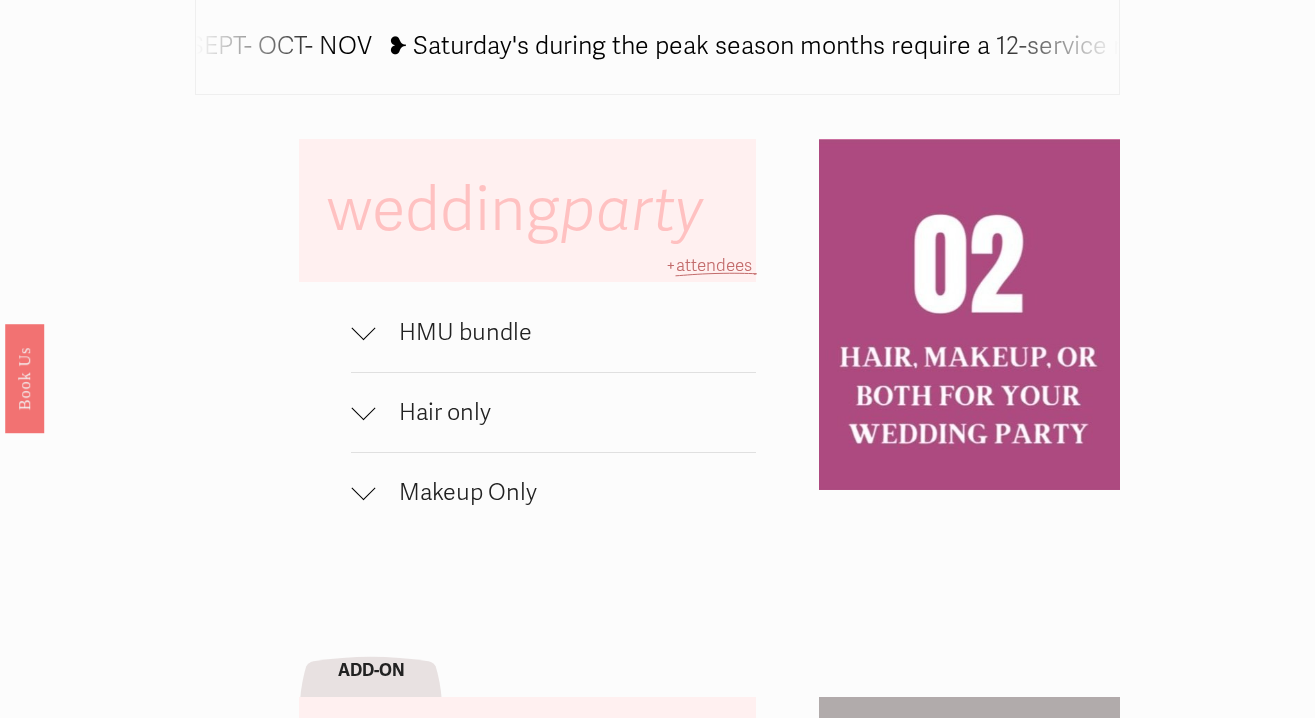 click at bounding box center [363, 408] 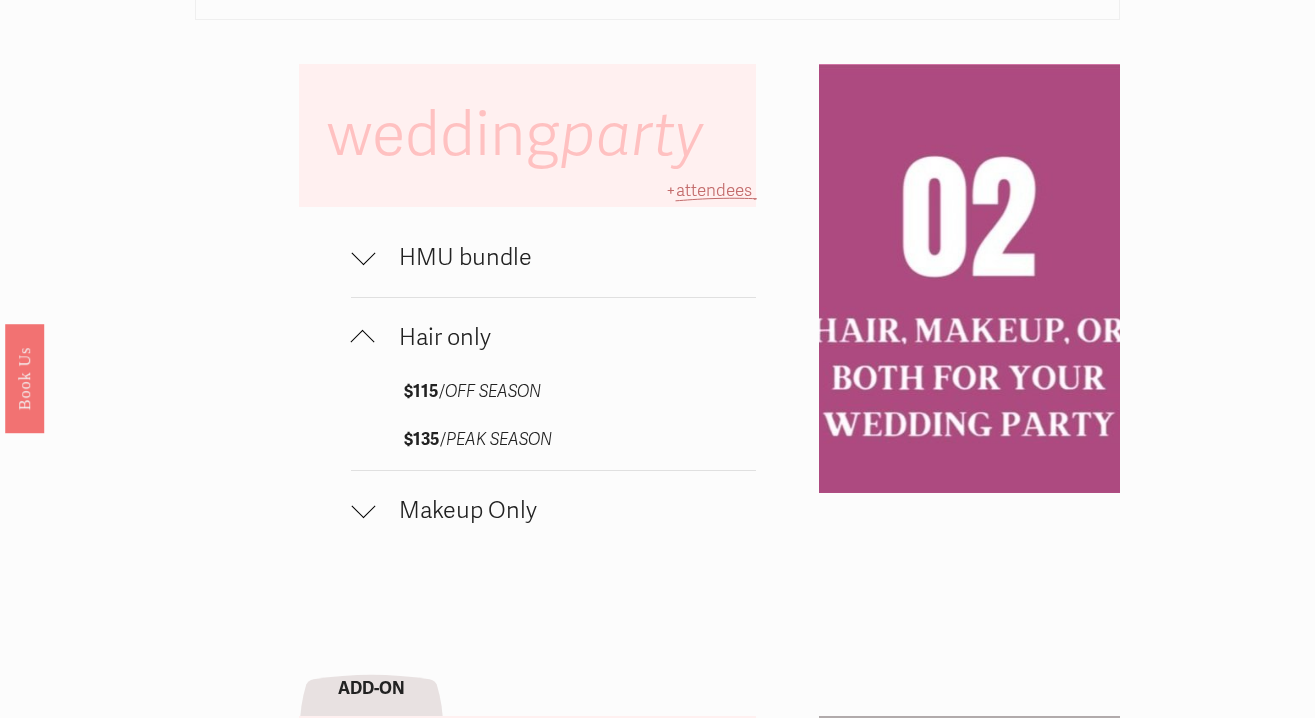 scroll, scrollTop: 1202, scrollLeft: 0, axis: vertical 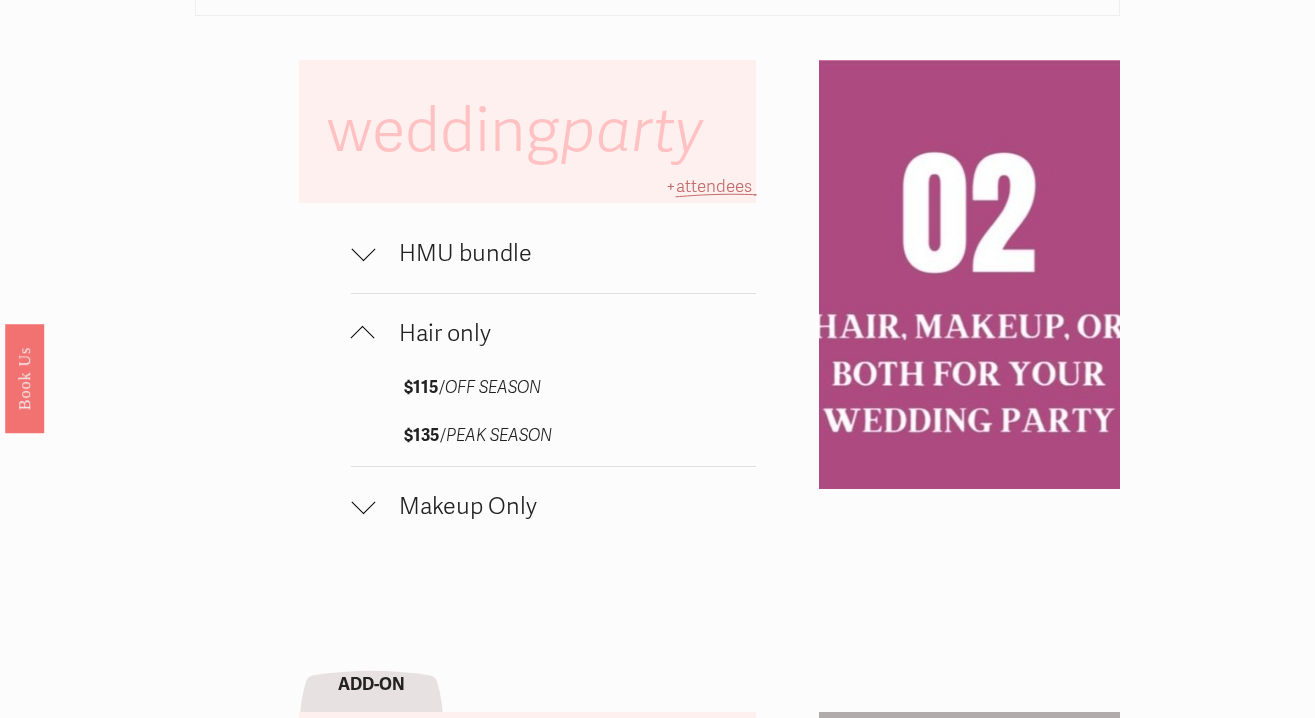 click at bounding box center [363, 249] 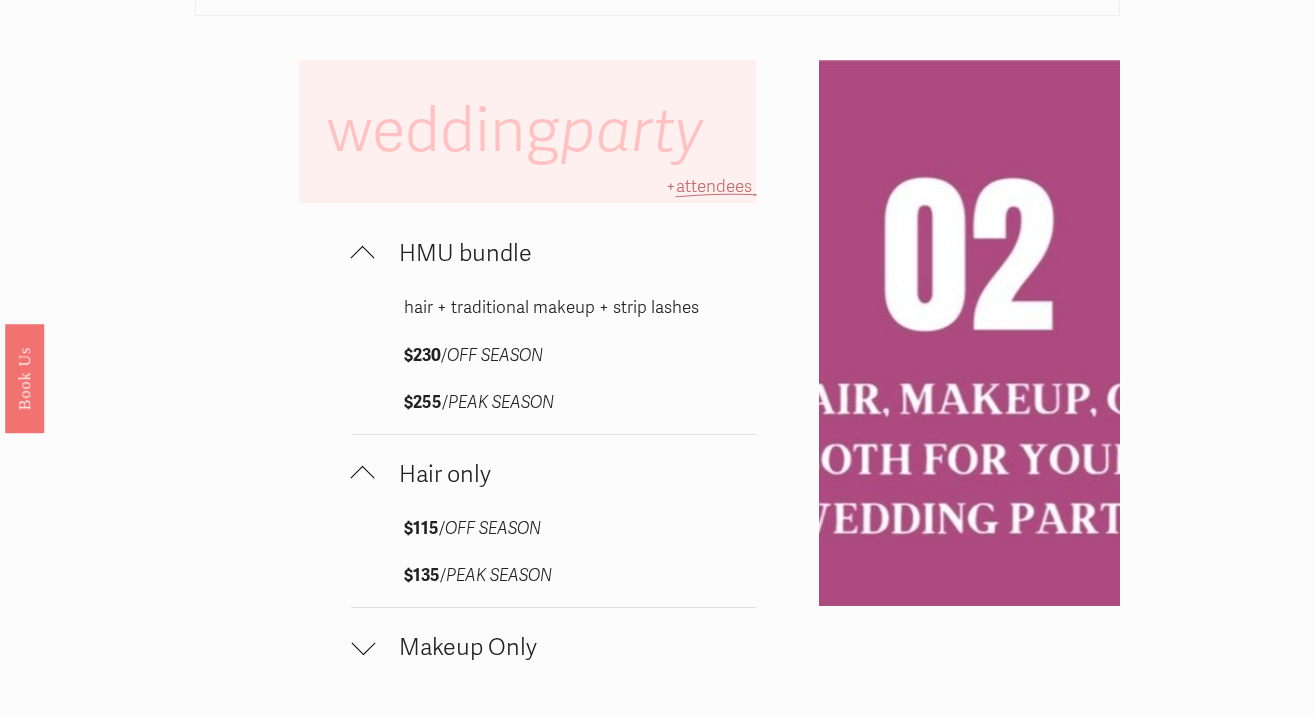 click at bounding box center (363, 254) 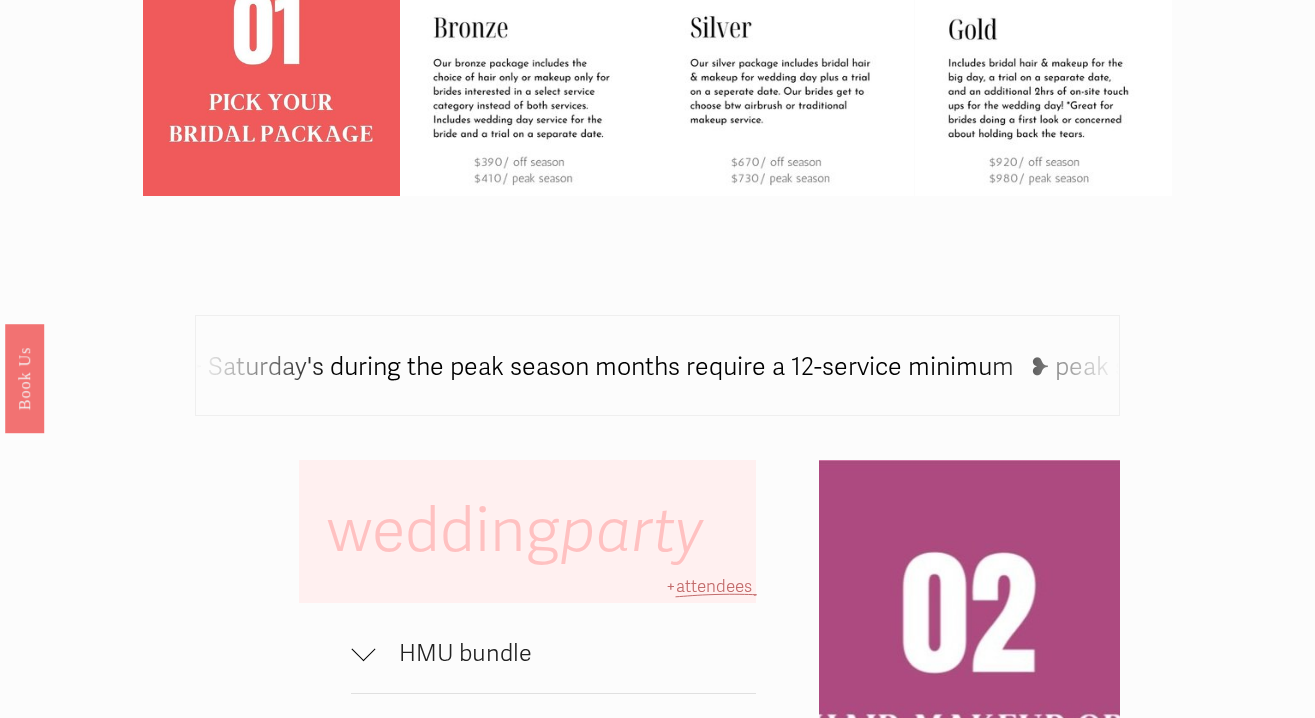 scroll, scrollTop: 0, scrollLeft: 0, axis: both 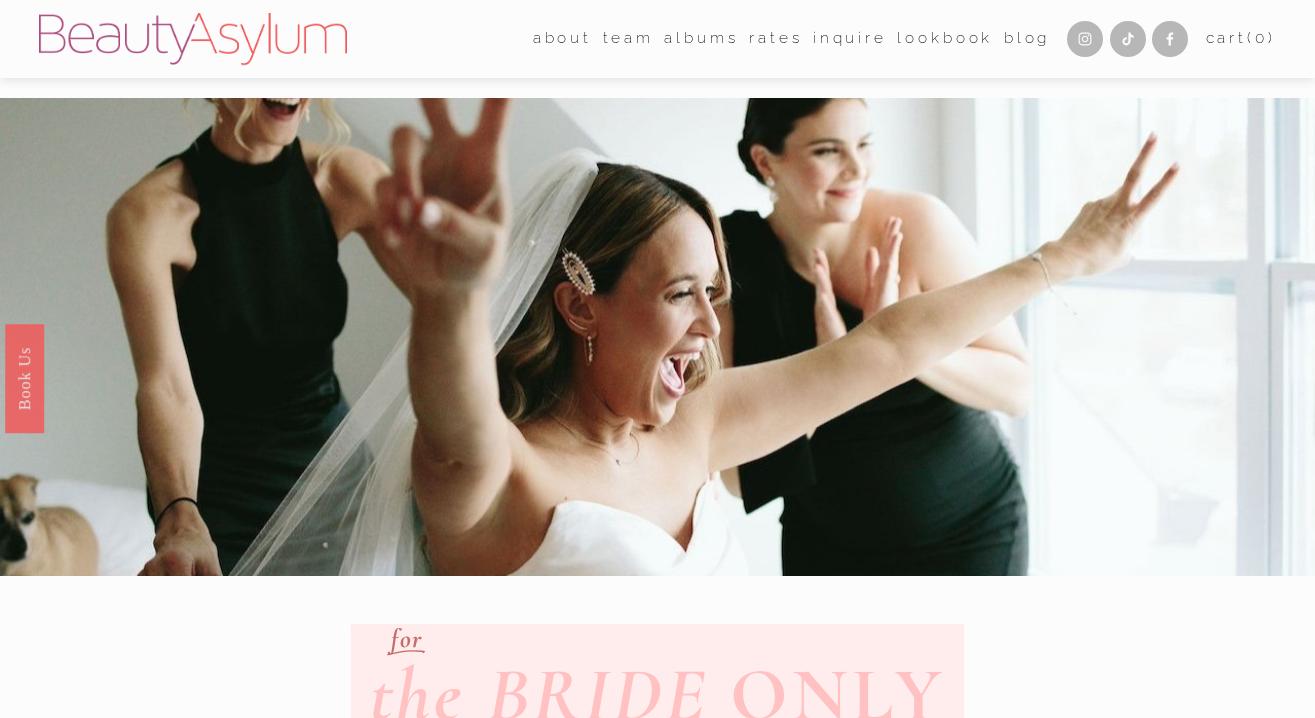 click on "Inquire" at bounding box center [850, 39] 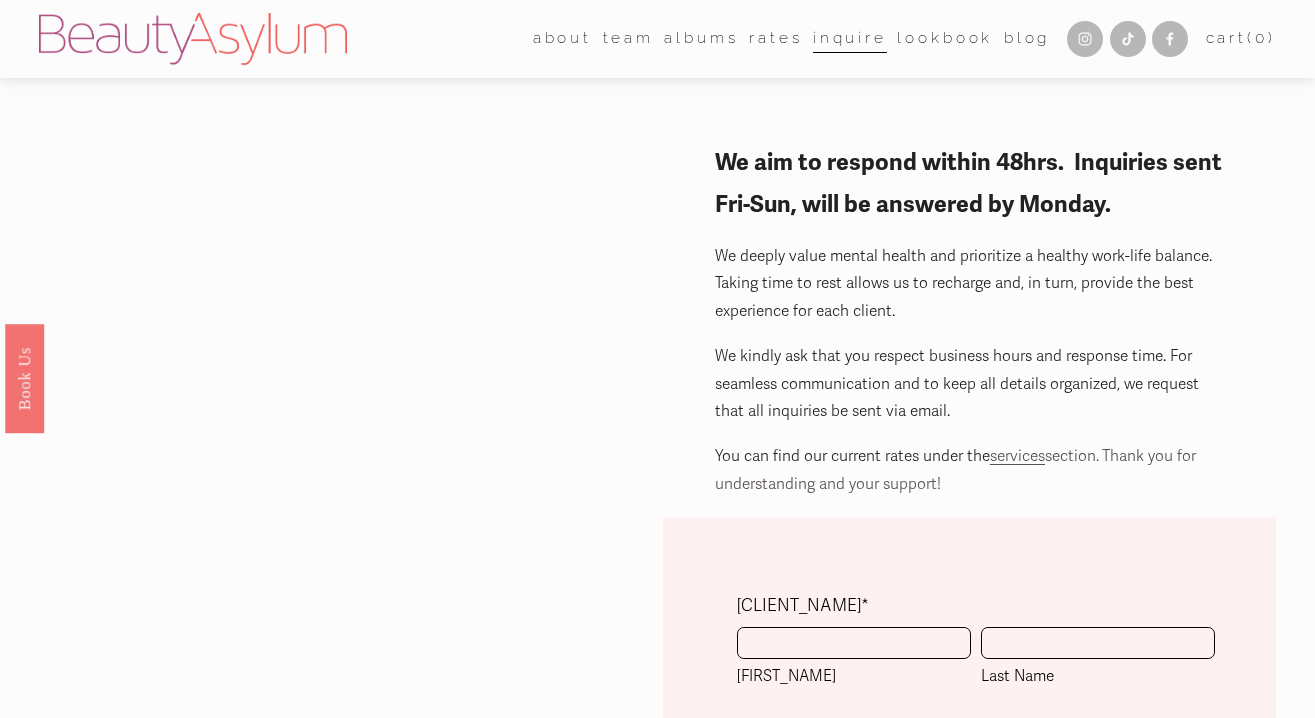 scroll, scrollTop: 0, scrollLeft: 0, axis: both 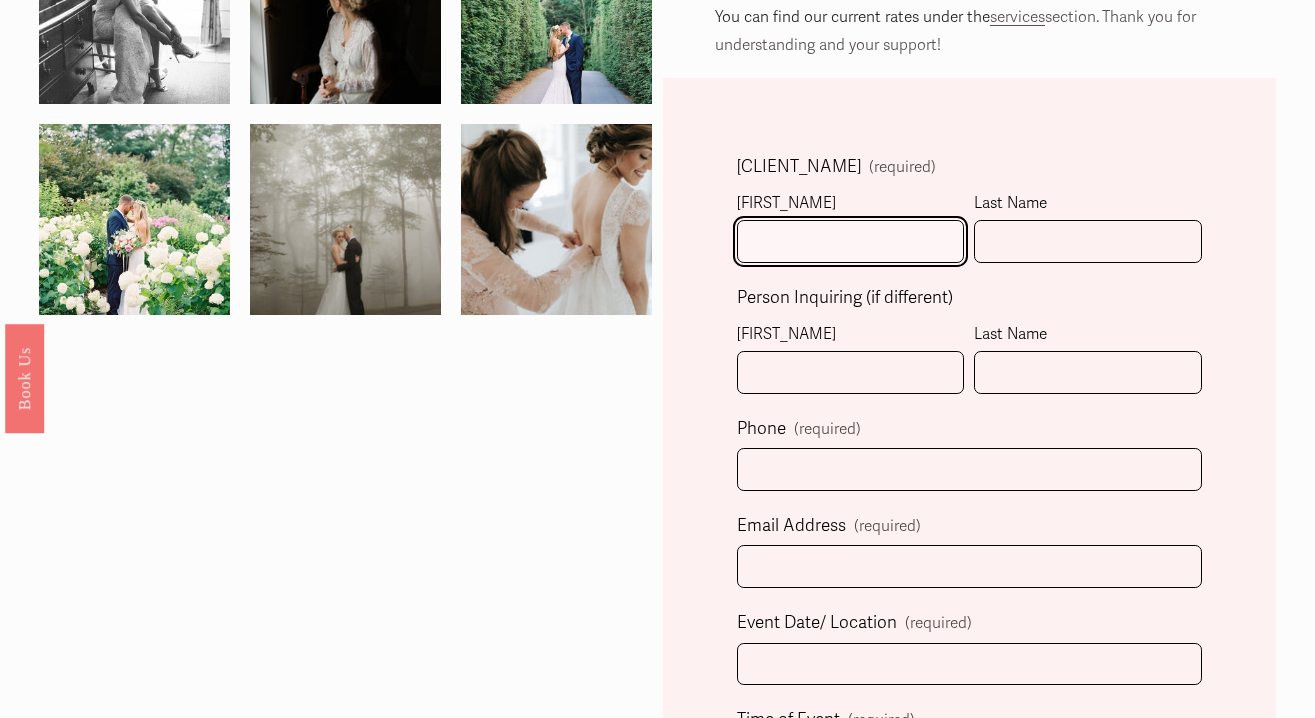 click on "[FIRST_NAME]" at bounding box center [851, 241] 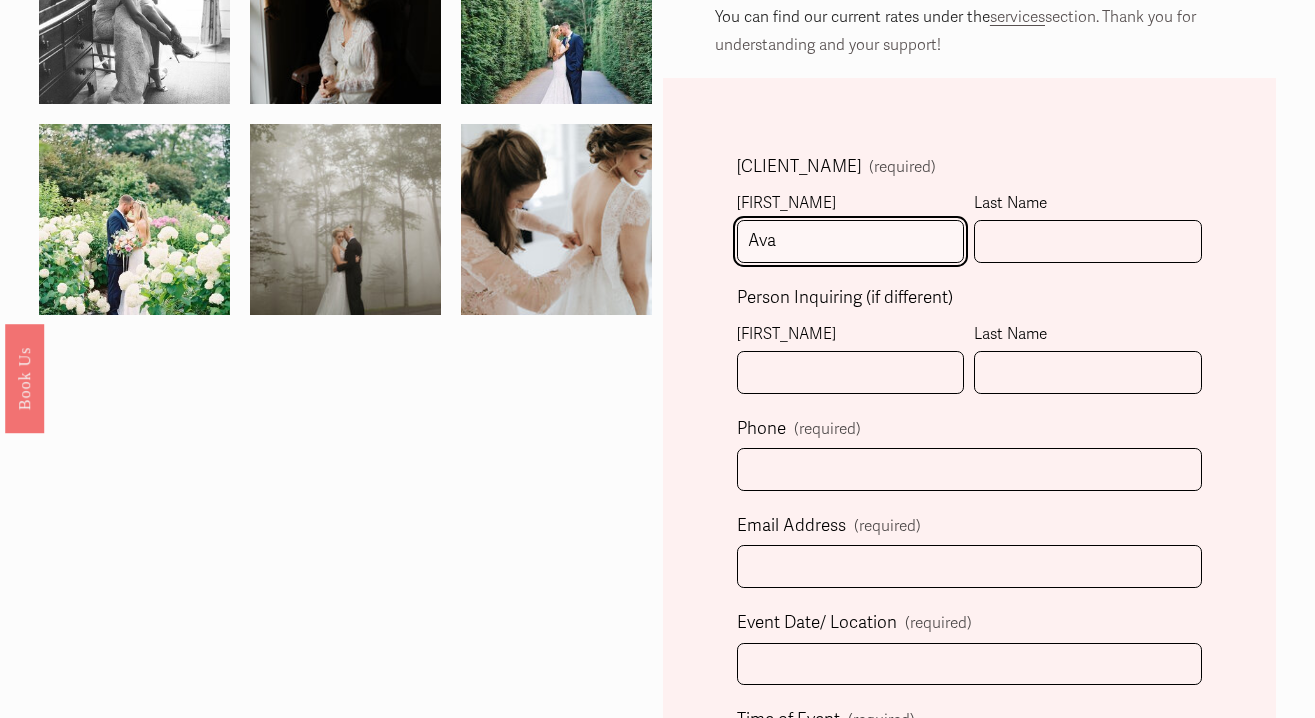 type on "Ava" 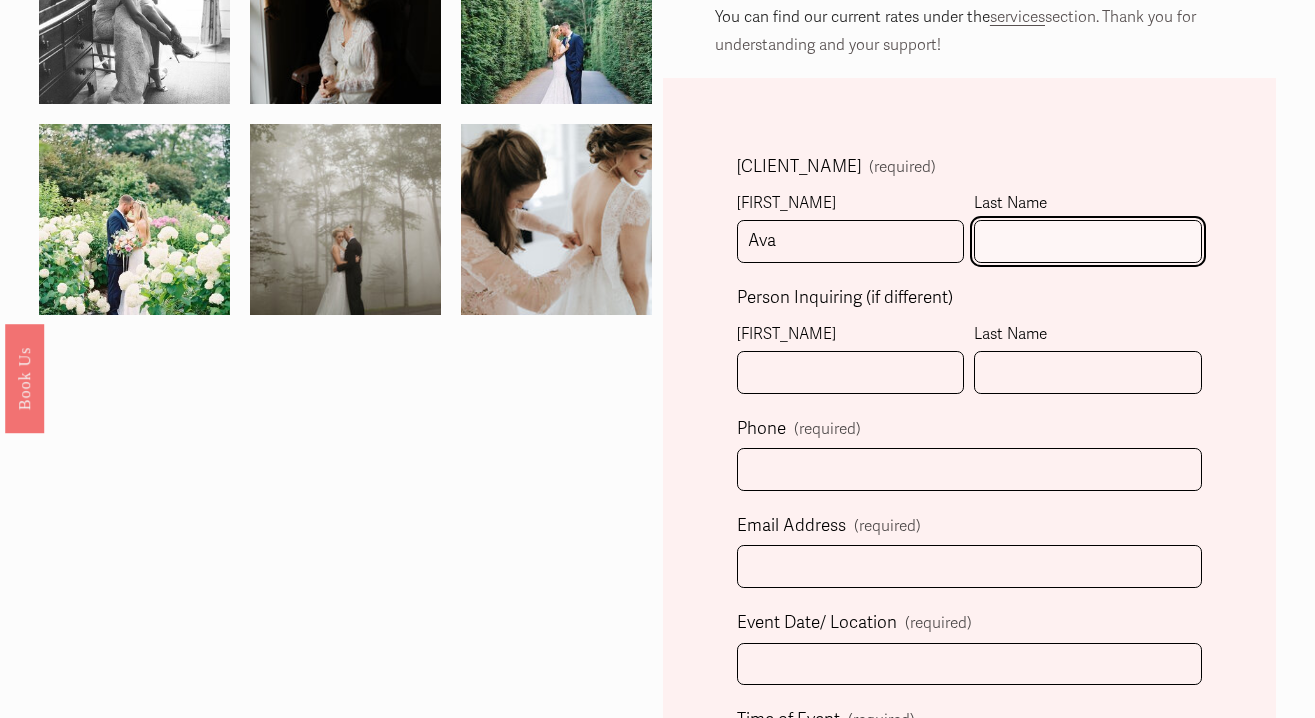 click on "Last Name" at bounding box center (1088, 241) 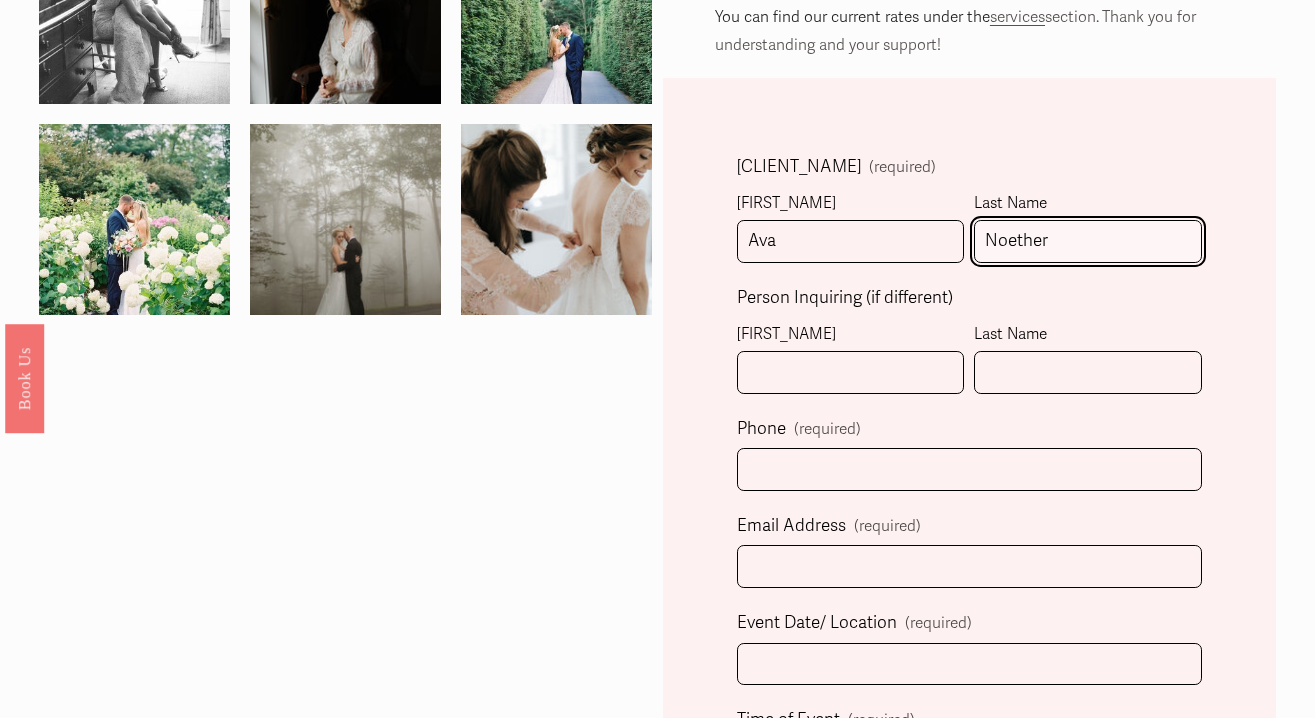type on "Noether" 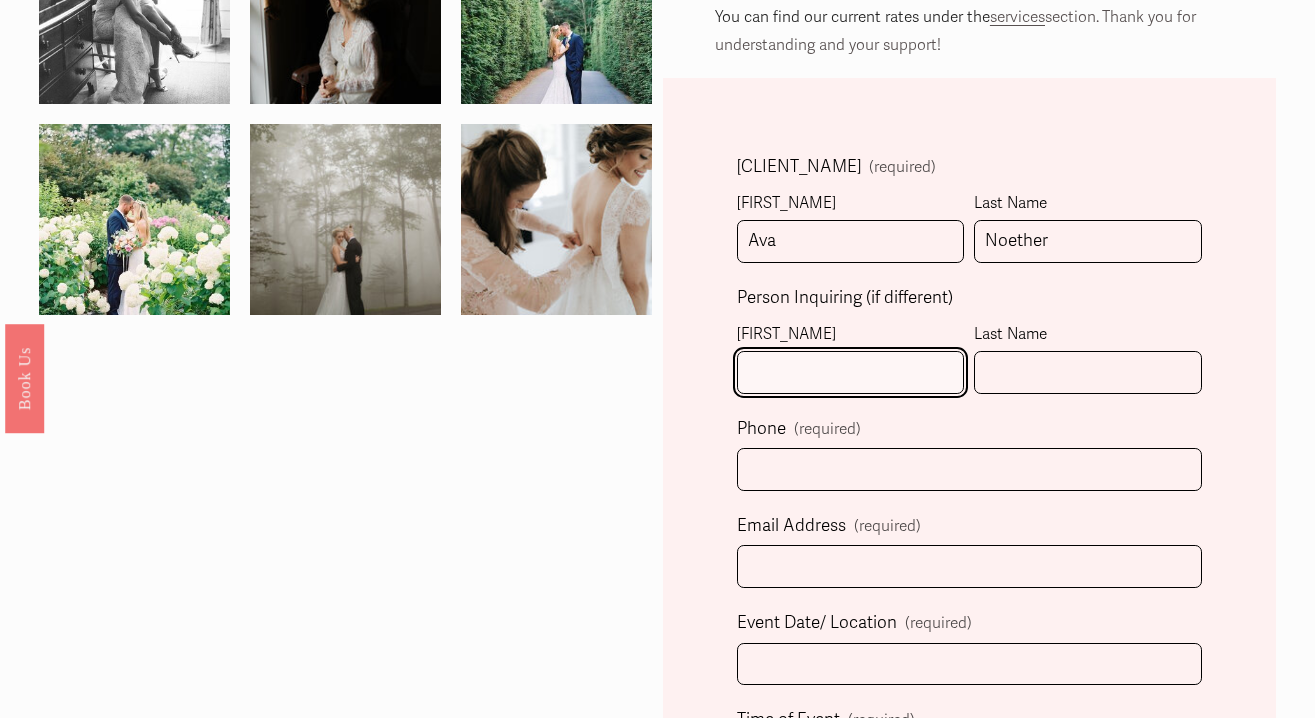click on "[FIRST_NAME]" at bounding box center [851, 372] 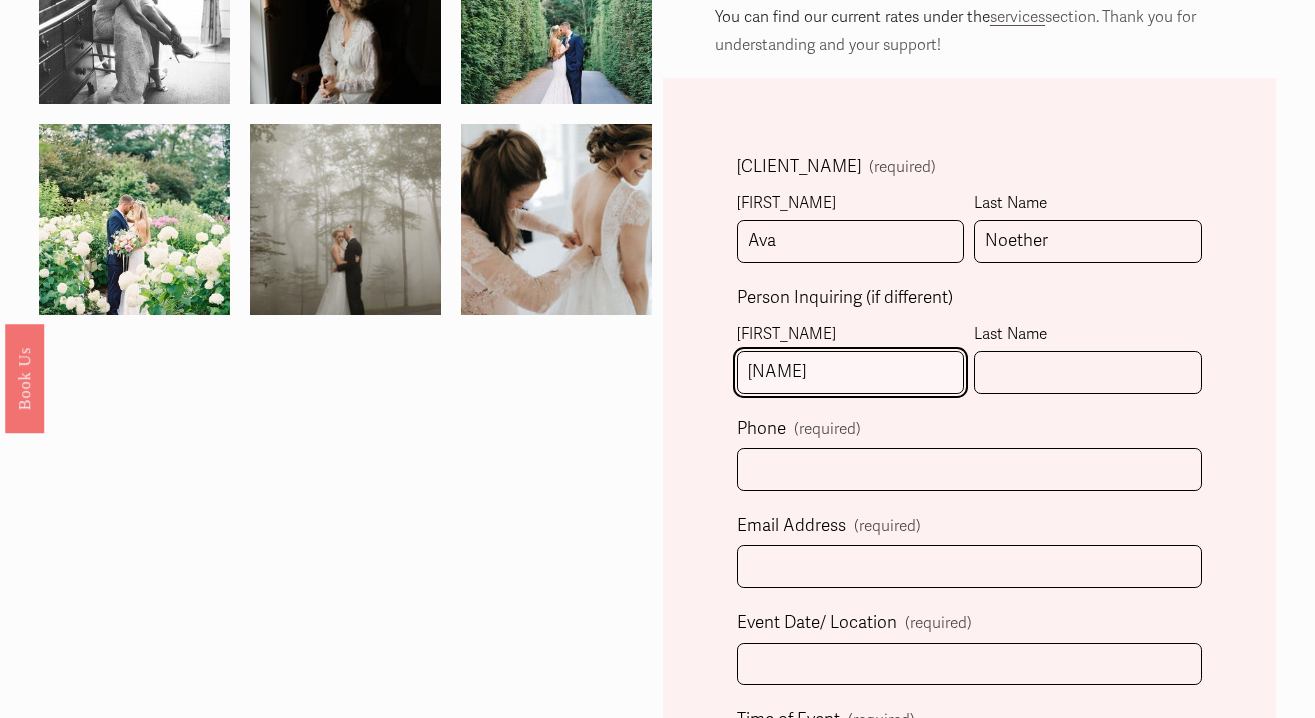 type on "[NAME]" 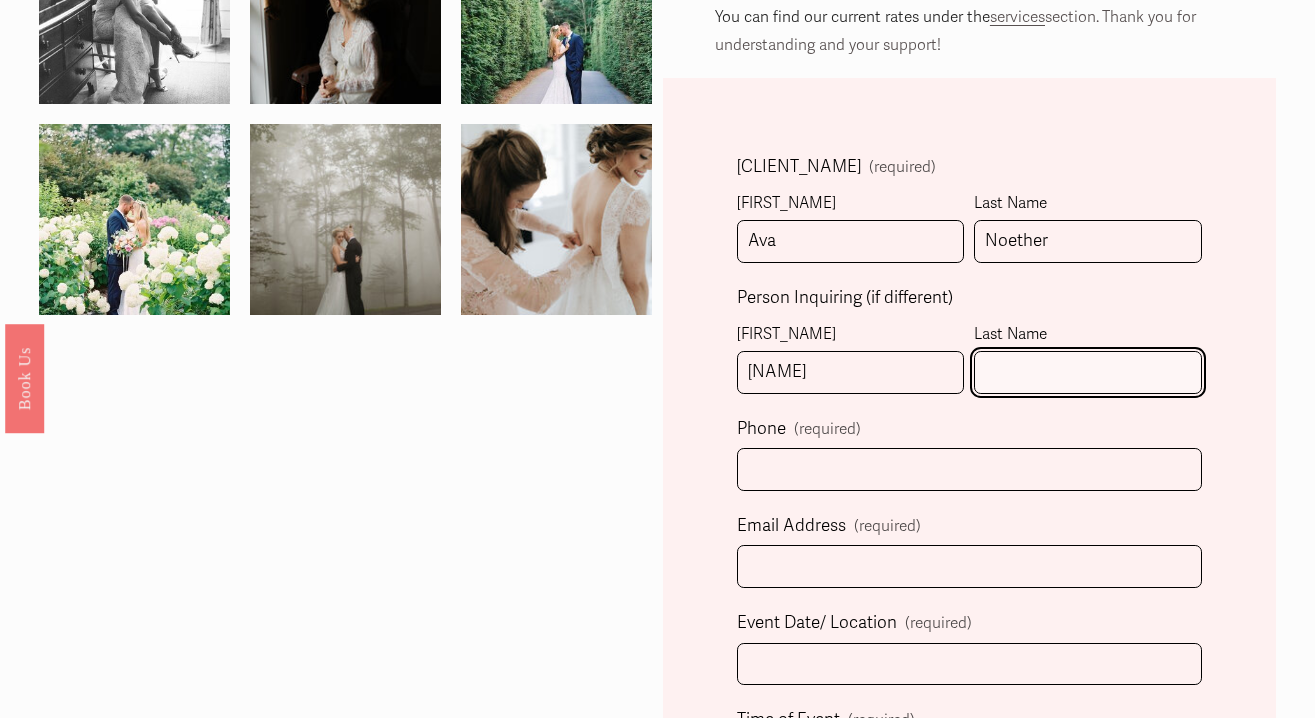 click on "Last Name" at bounding box center (1088, 372) 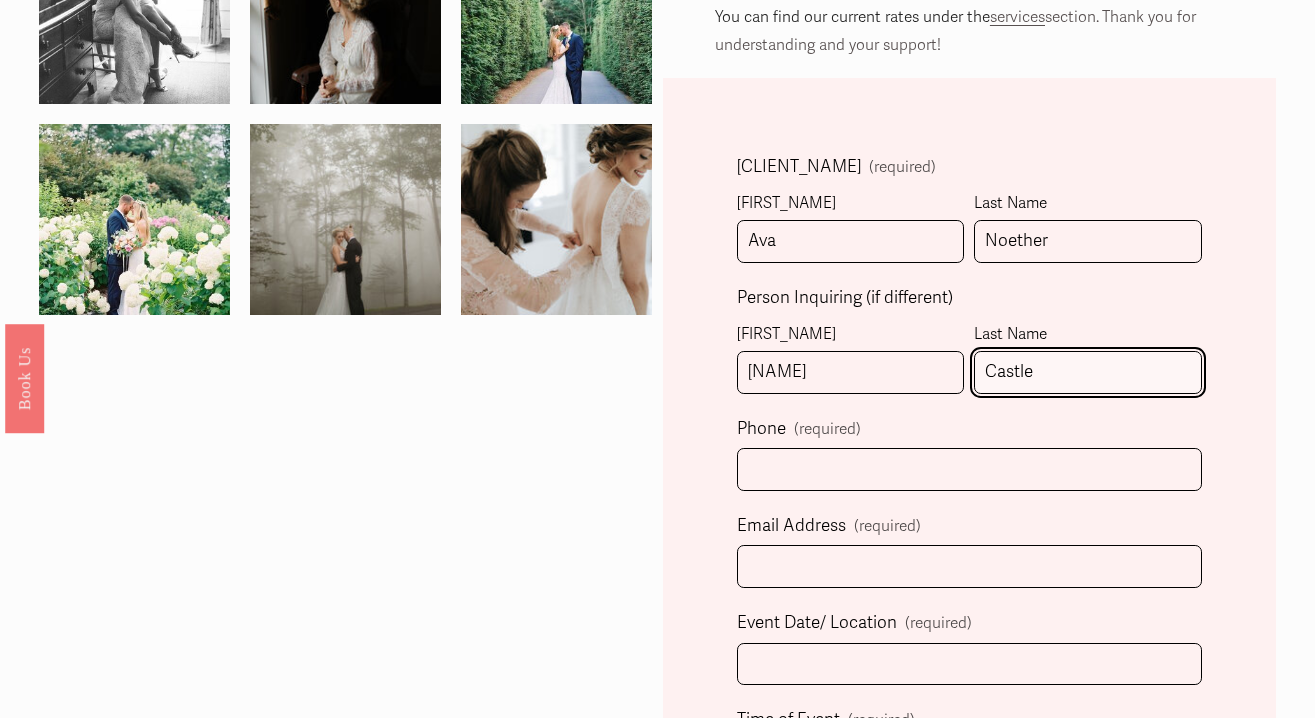type on "Castle" 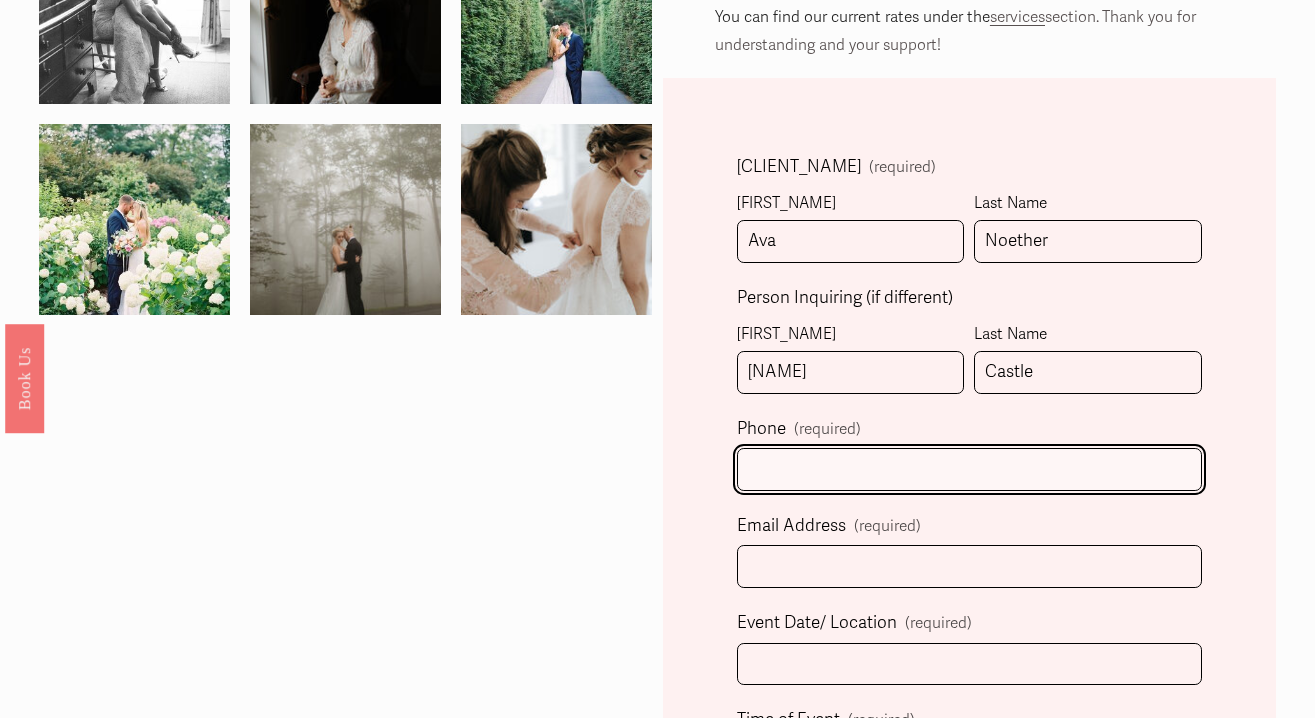 click at bounding box center [970, 469] 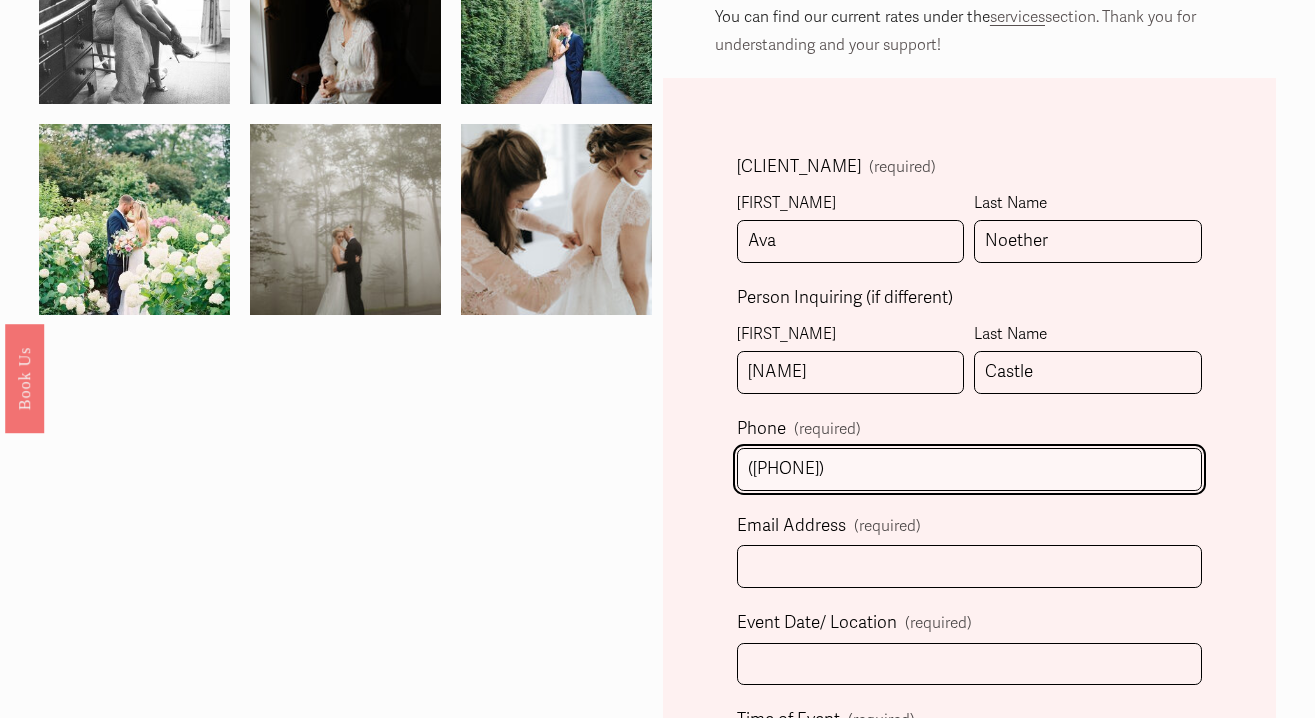 type on "([PHONE])" 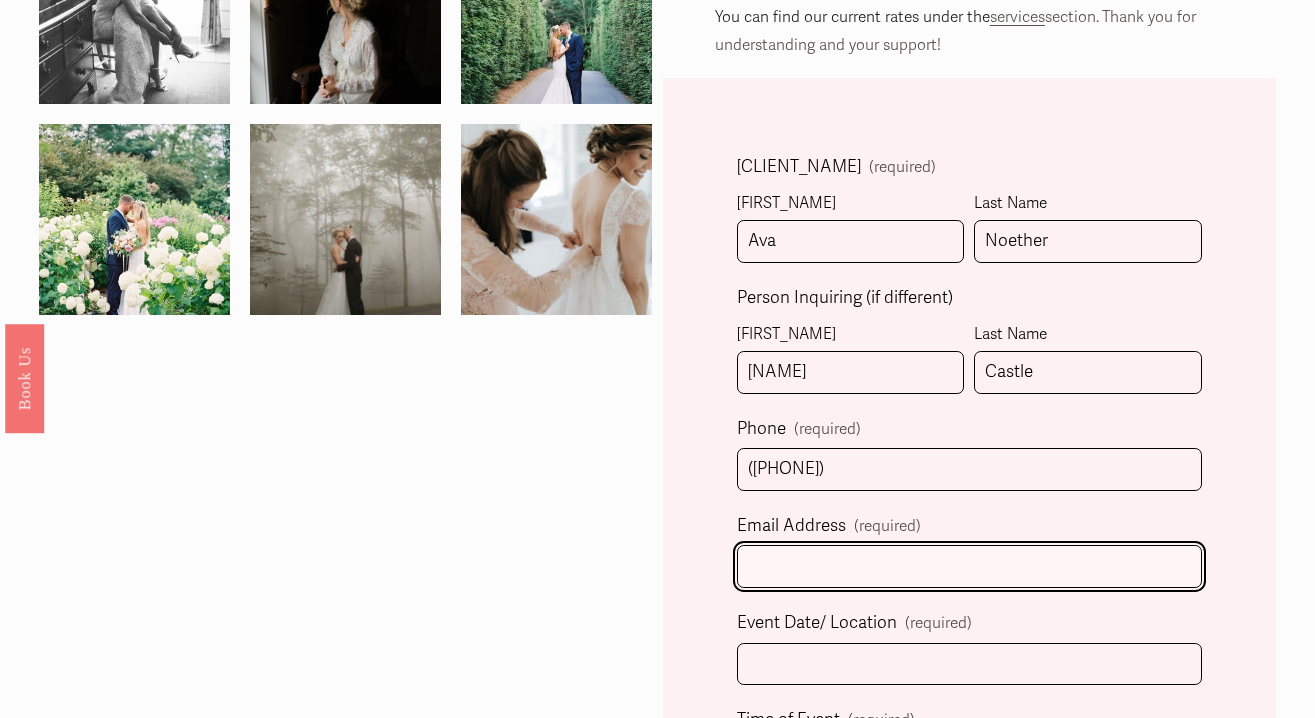 click on "Email Address (required)" at bounding box center [970, 566] 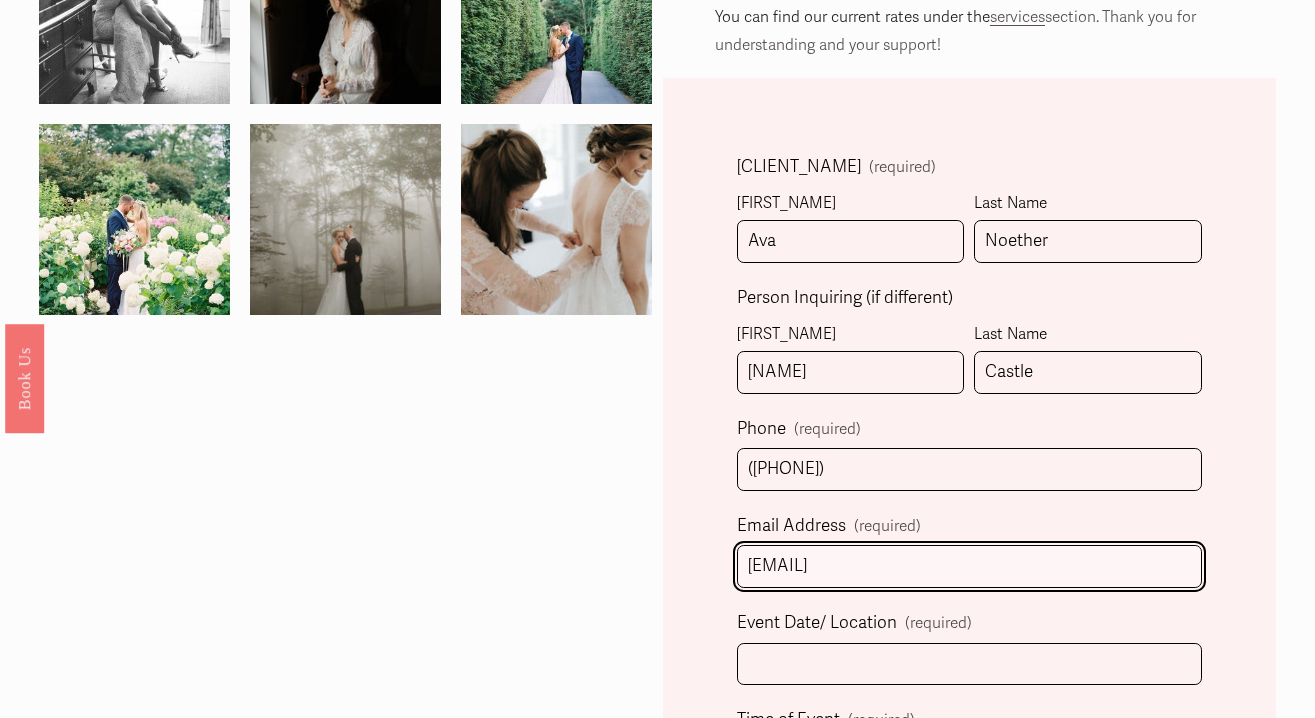 type on "[EMAIL]" 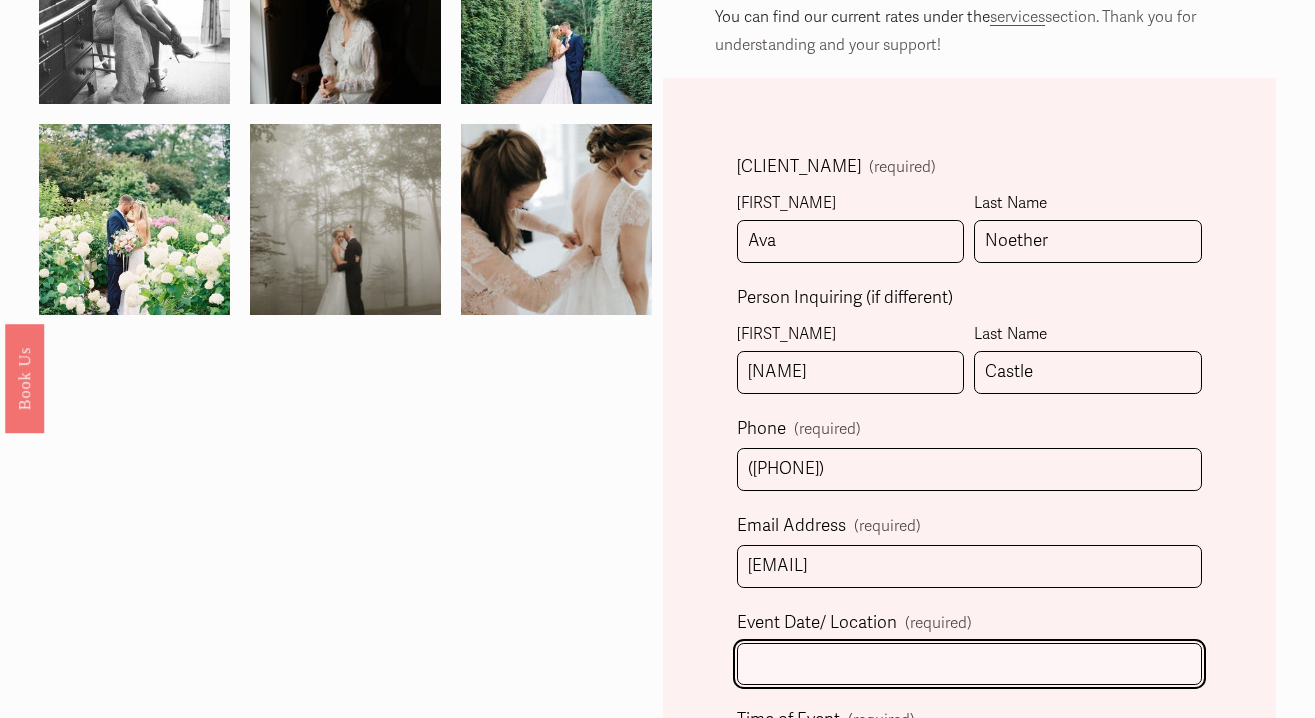click on "Event  Date/ Location (required)" at bounding box center [970, 664] 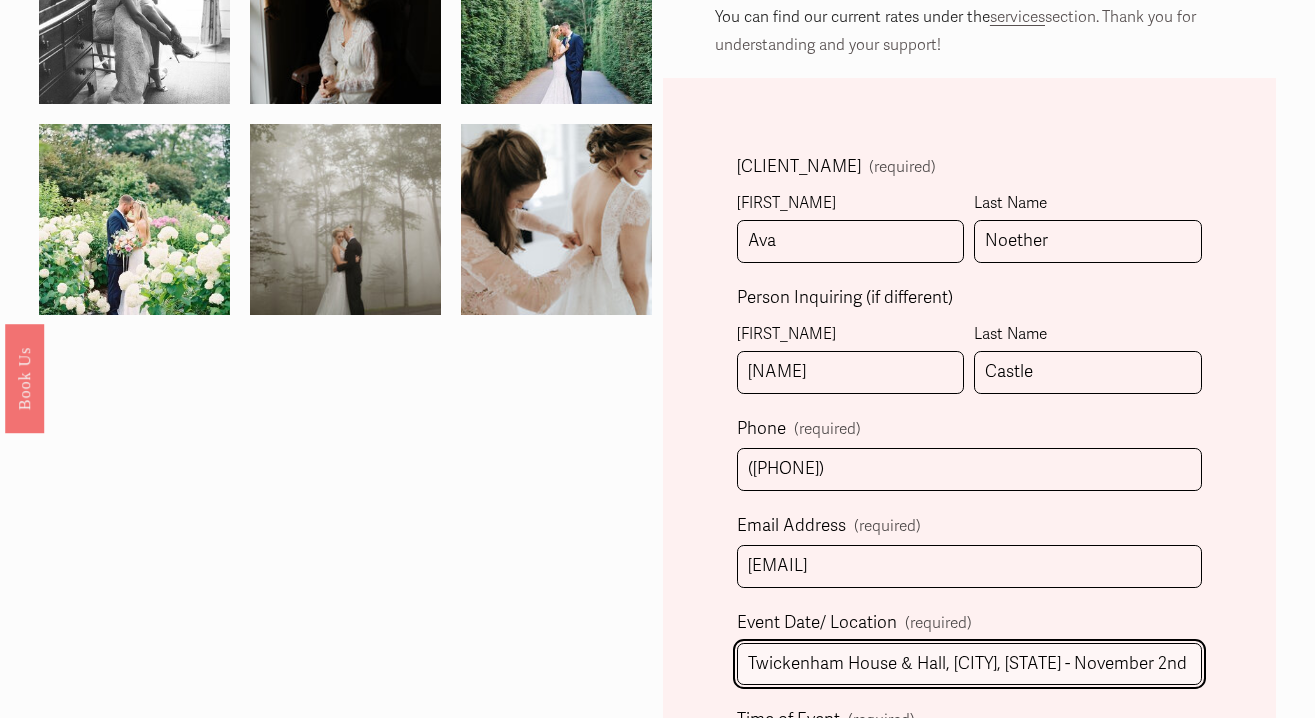 scroll, scrollTop: 638, scrollLeft: 0, axis: vertical 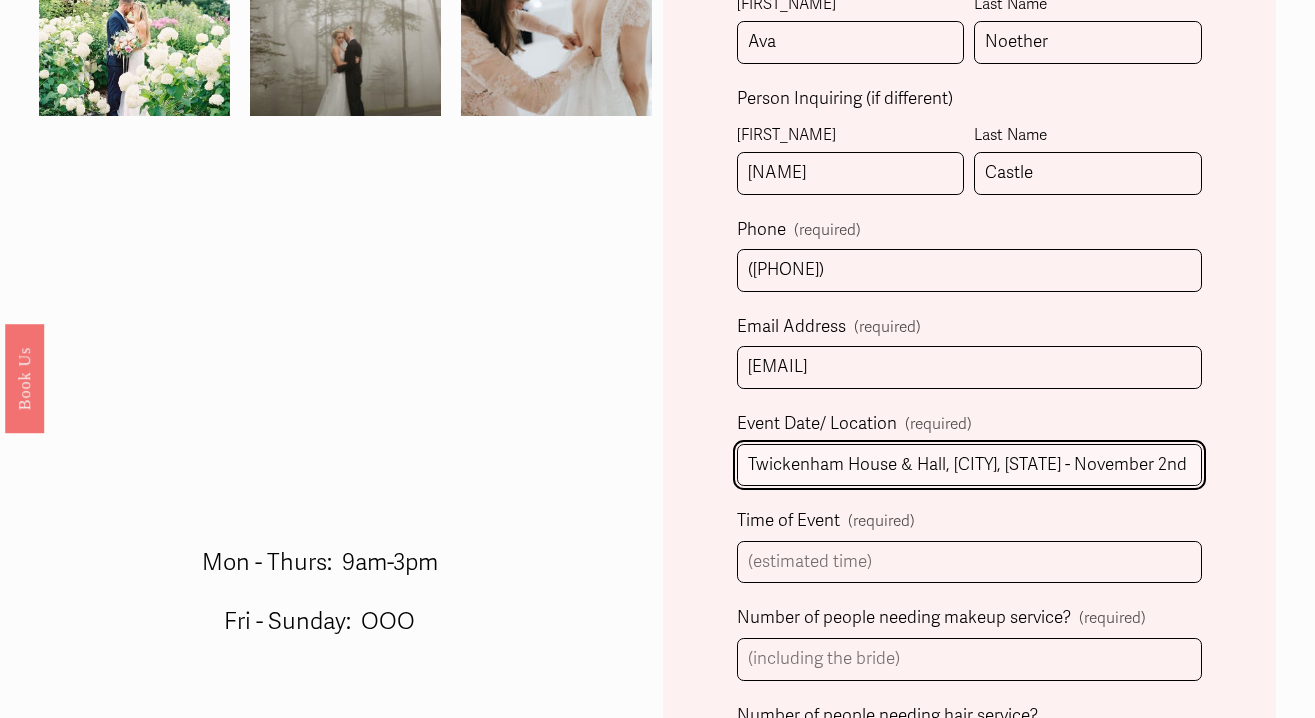 type on "Twickenham House & Hall, [CITY], [STATE] - November 2nd" 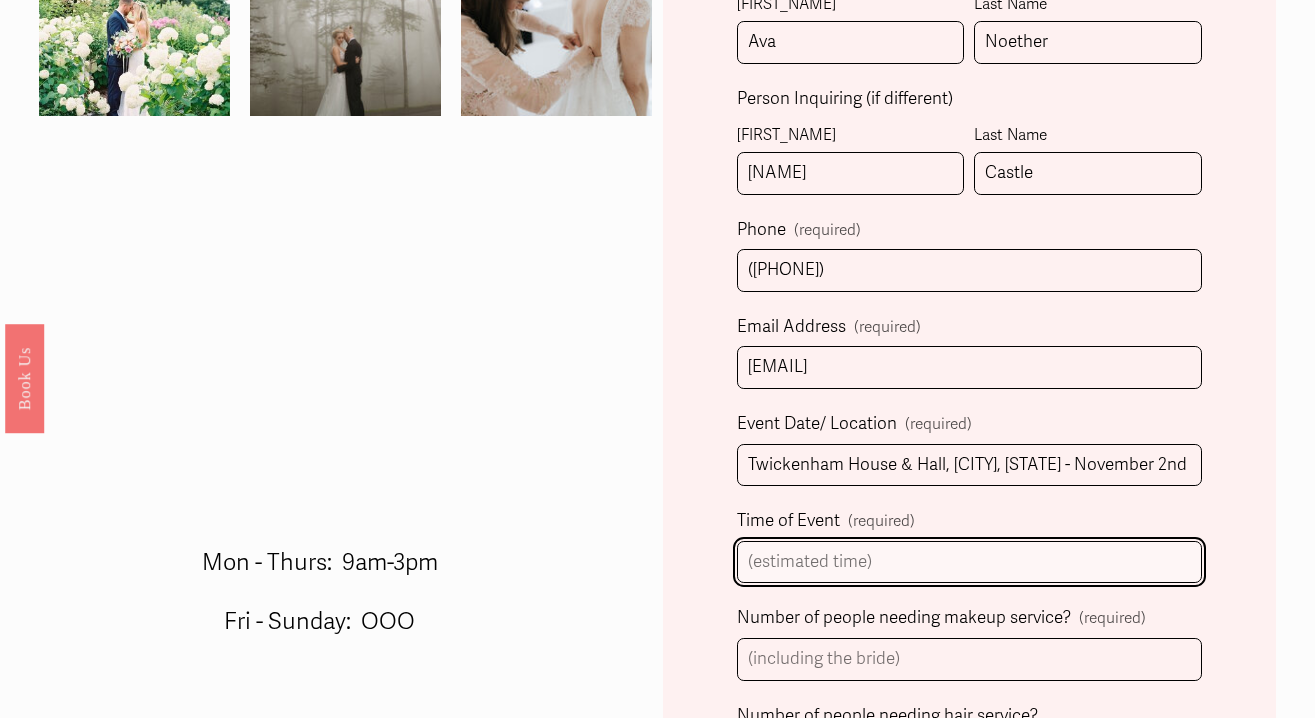 click on "Time of Event (required)" at bounding box center (970, 562) 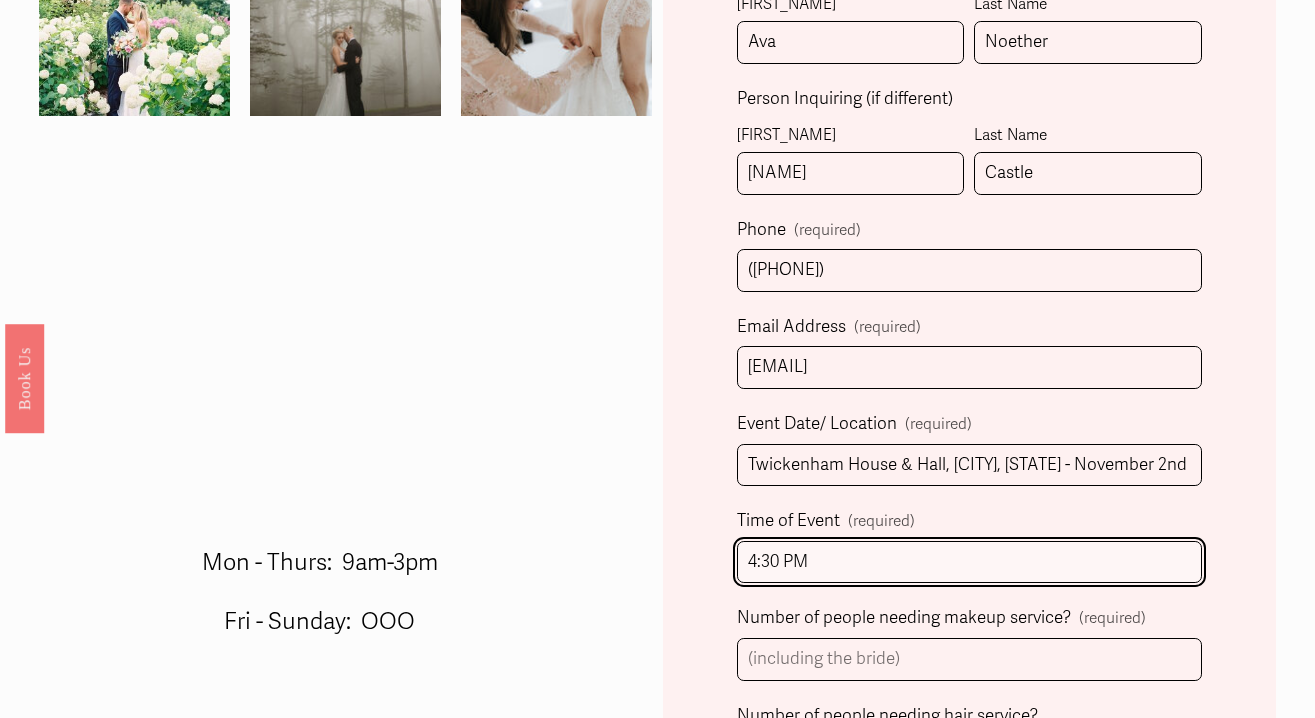 type on "4:30 PM" 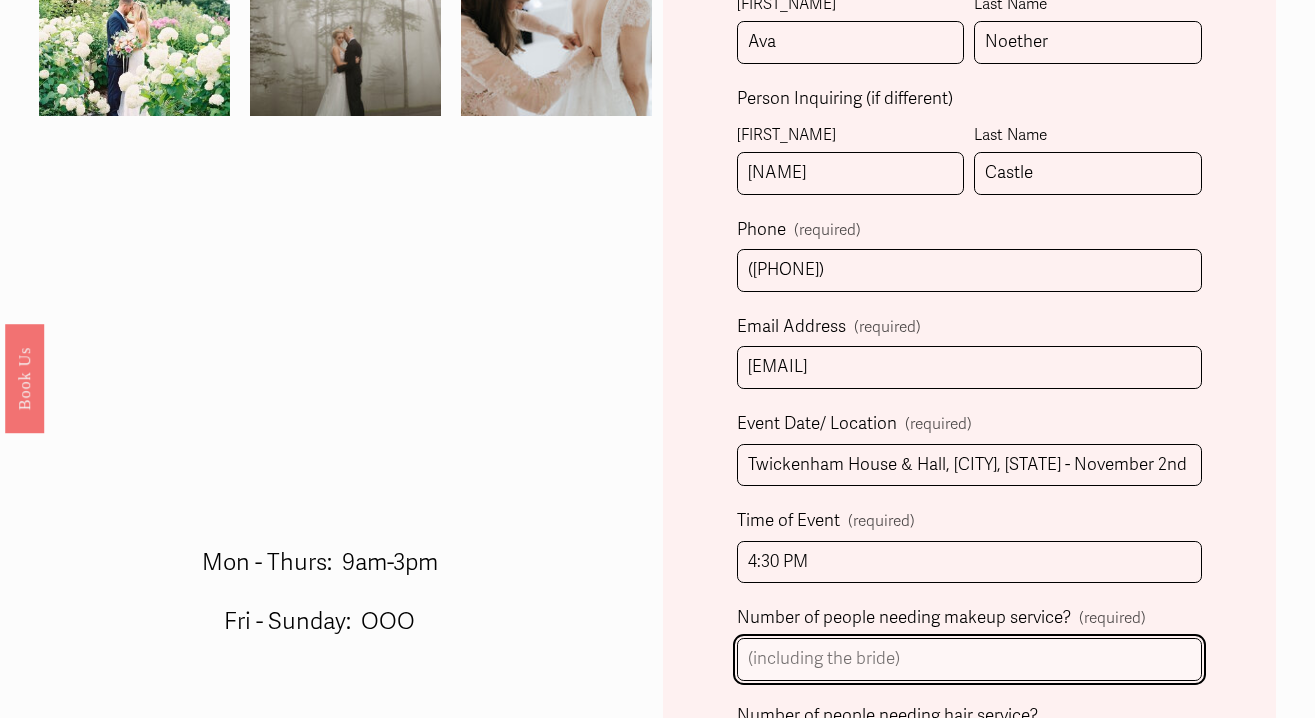 click on "Number of people needing makeup service? (required)" at bounding box center [970, 659] 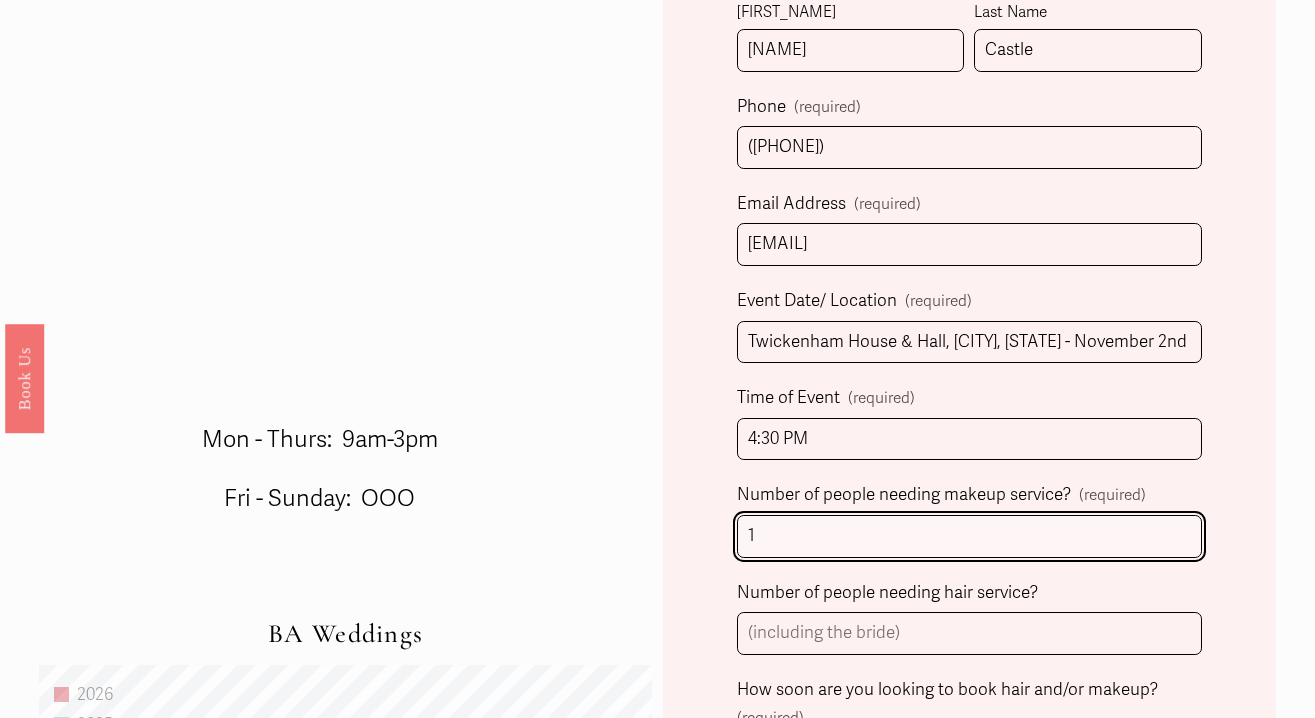 scroll, scrollTop: 776, scrollLeft: 0, axis: vertical 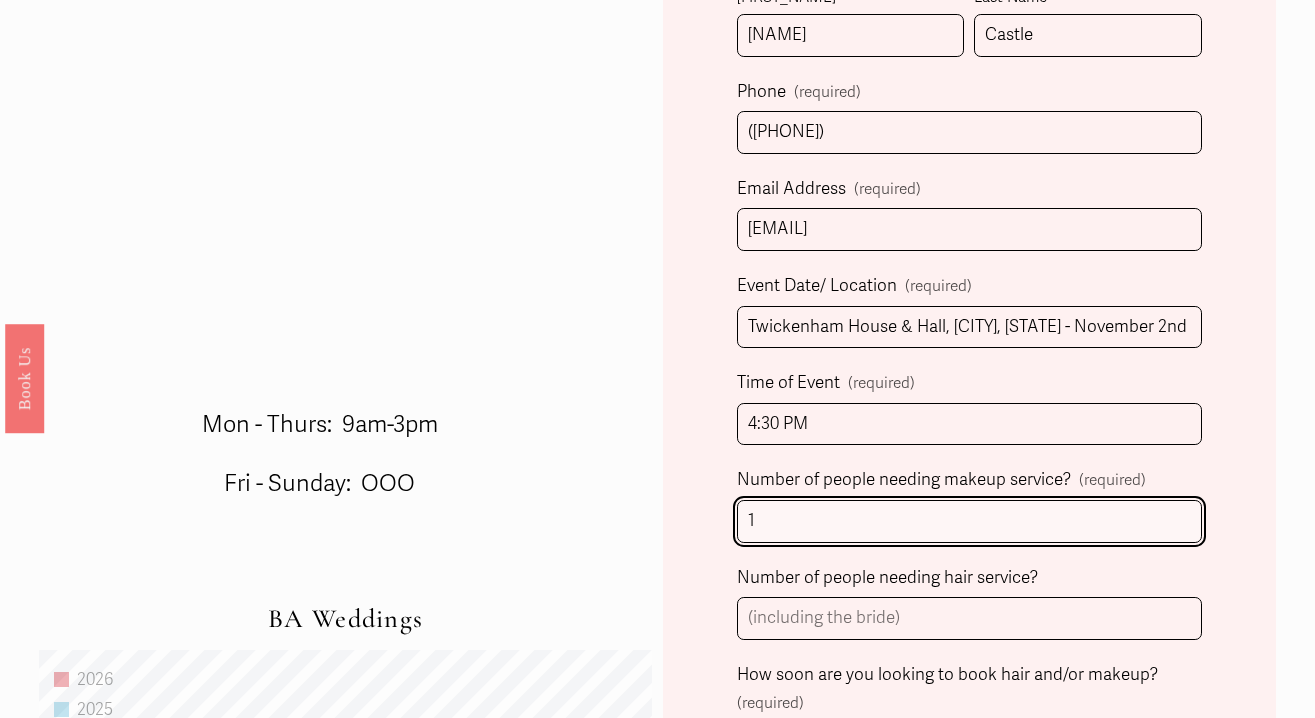 type on "1" 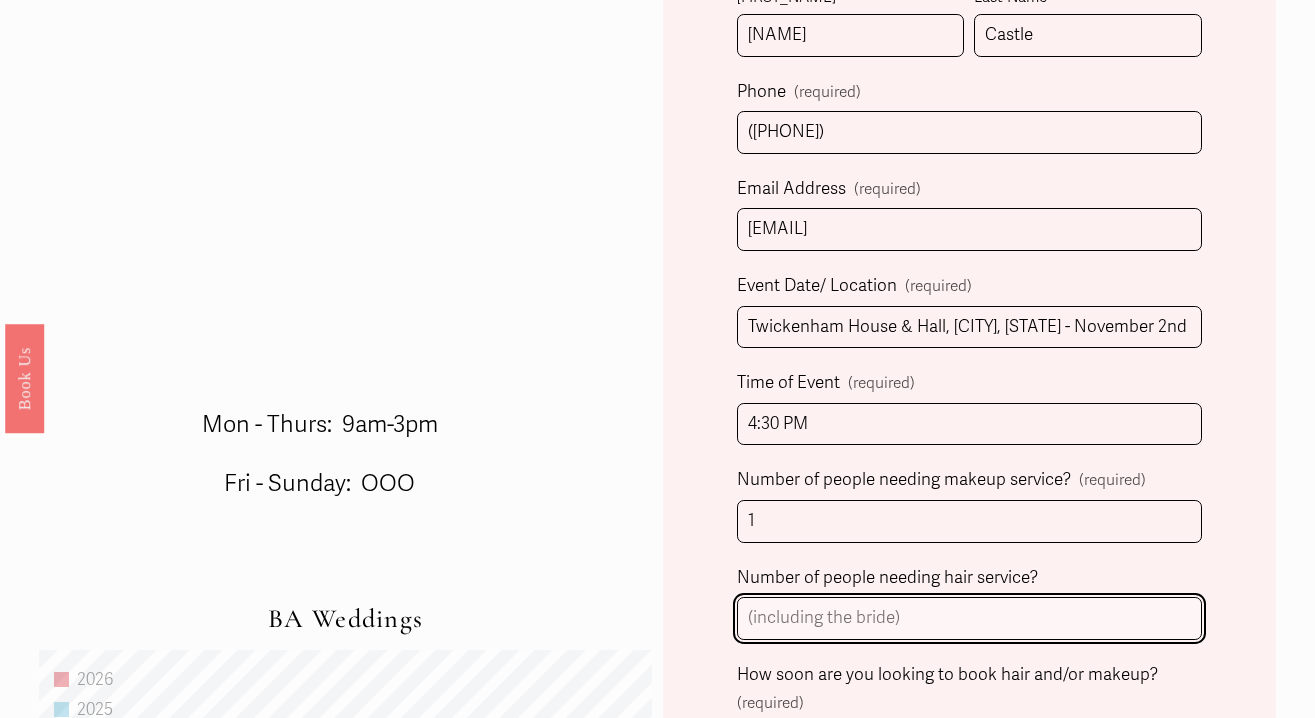click on "Number of people needing hair service?" at bounding box center [970, 618] 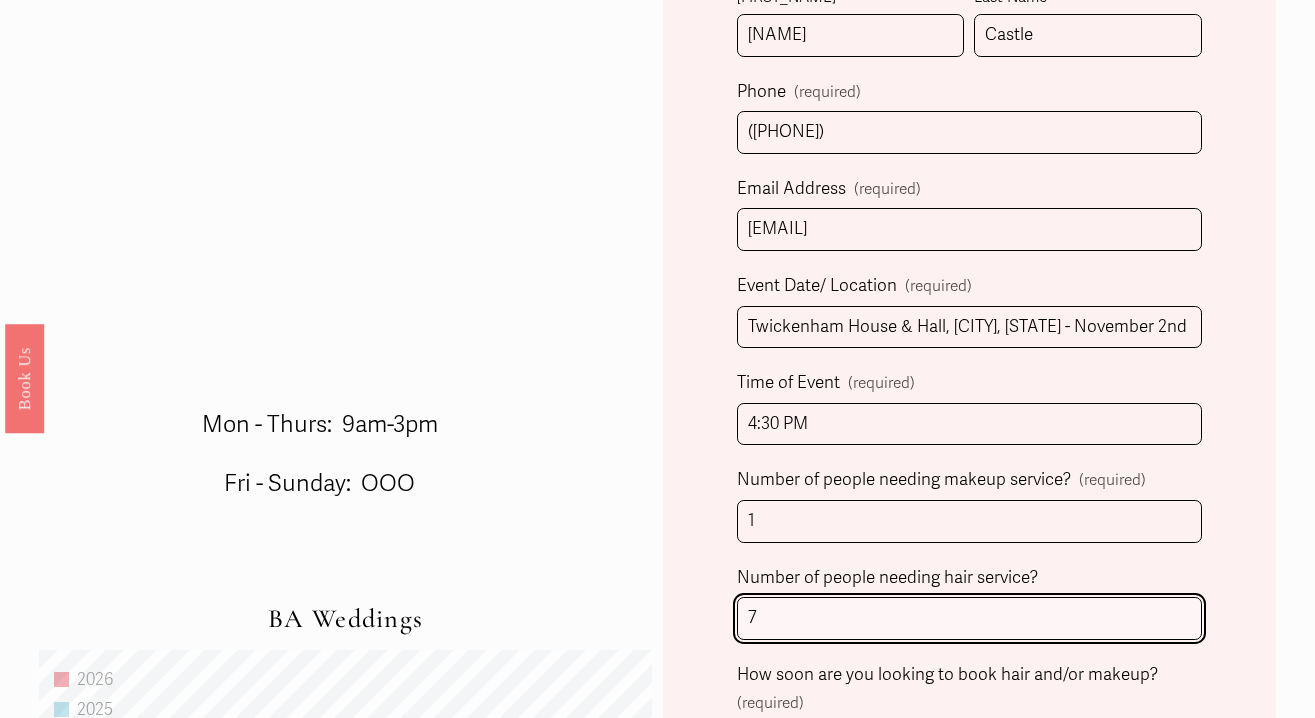 scroll, scrollTop: 862, scrollLeft: 0, axis: vertical 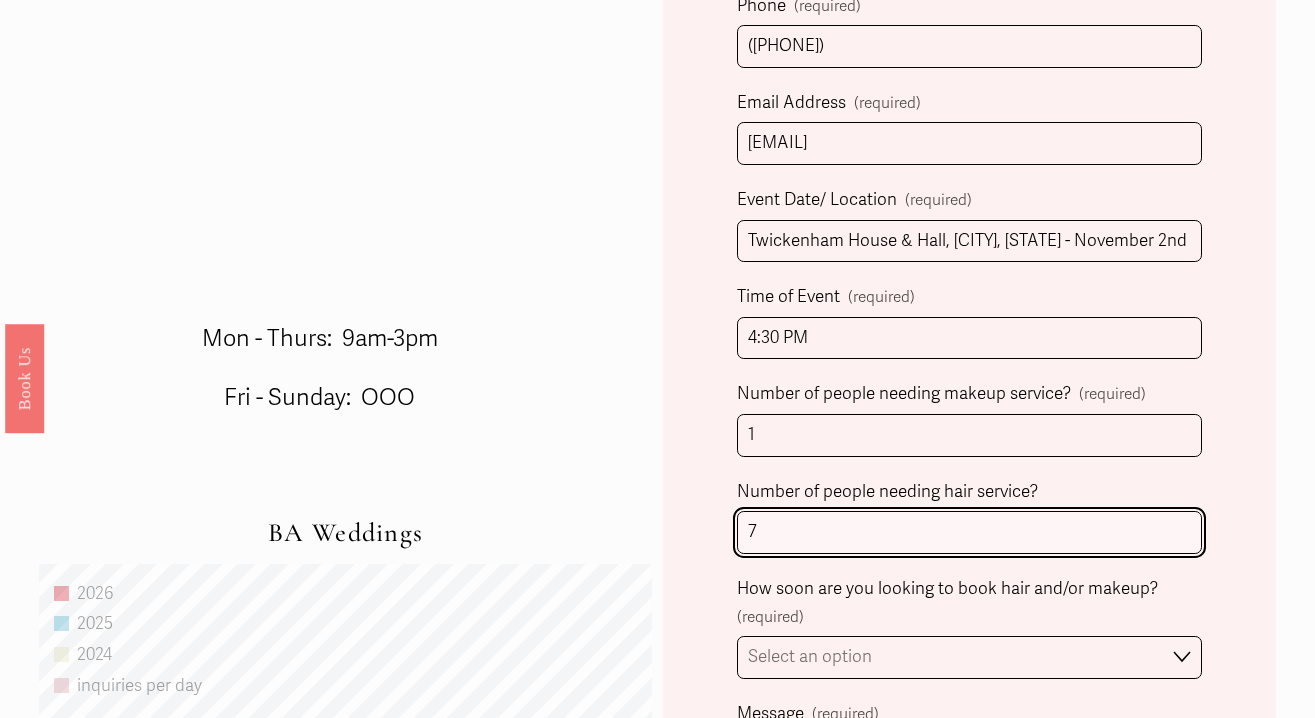 type on "7" 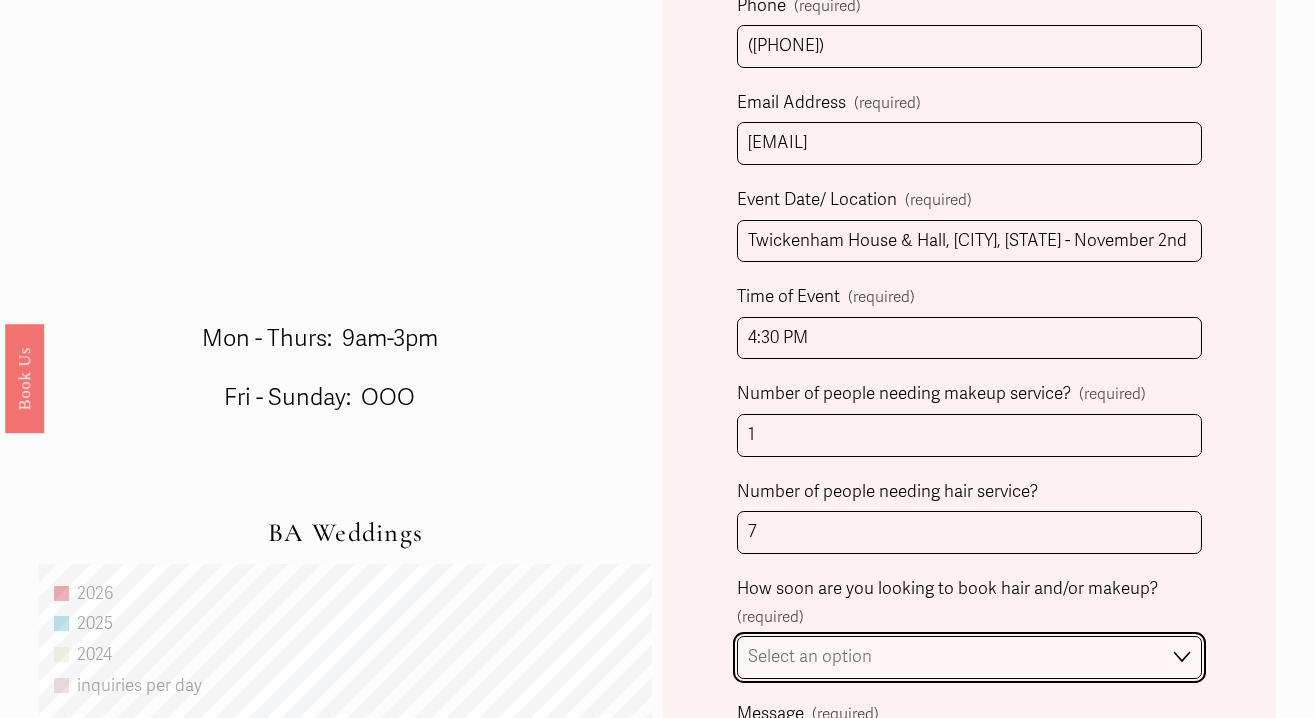 click on "Select an option Immediately 1-2 weeks I'm looking for information & not ready to book just yet" at bounding box center (970, 657) 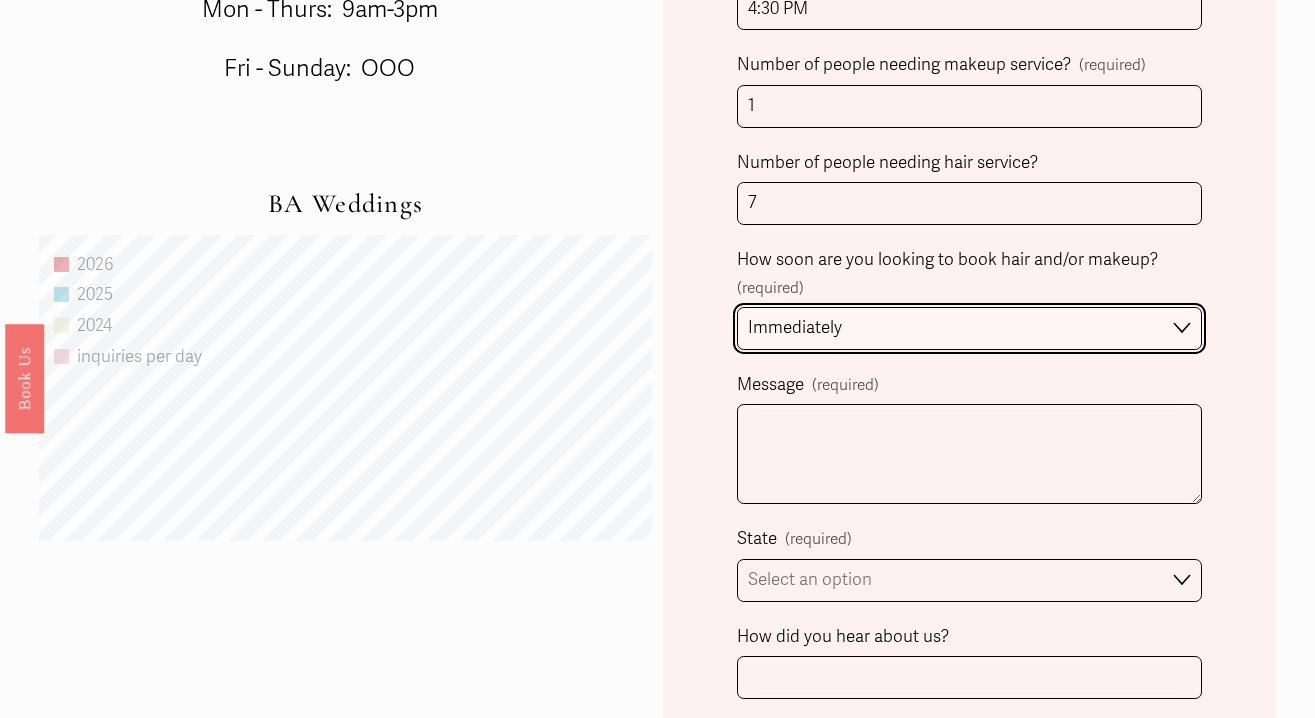 scroll, scrollTop: 1193, scrollLeft: 0, axis: vertical 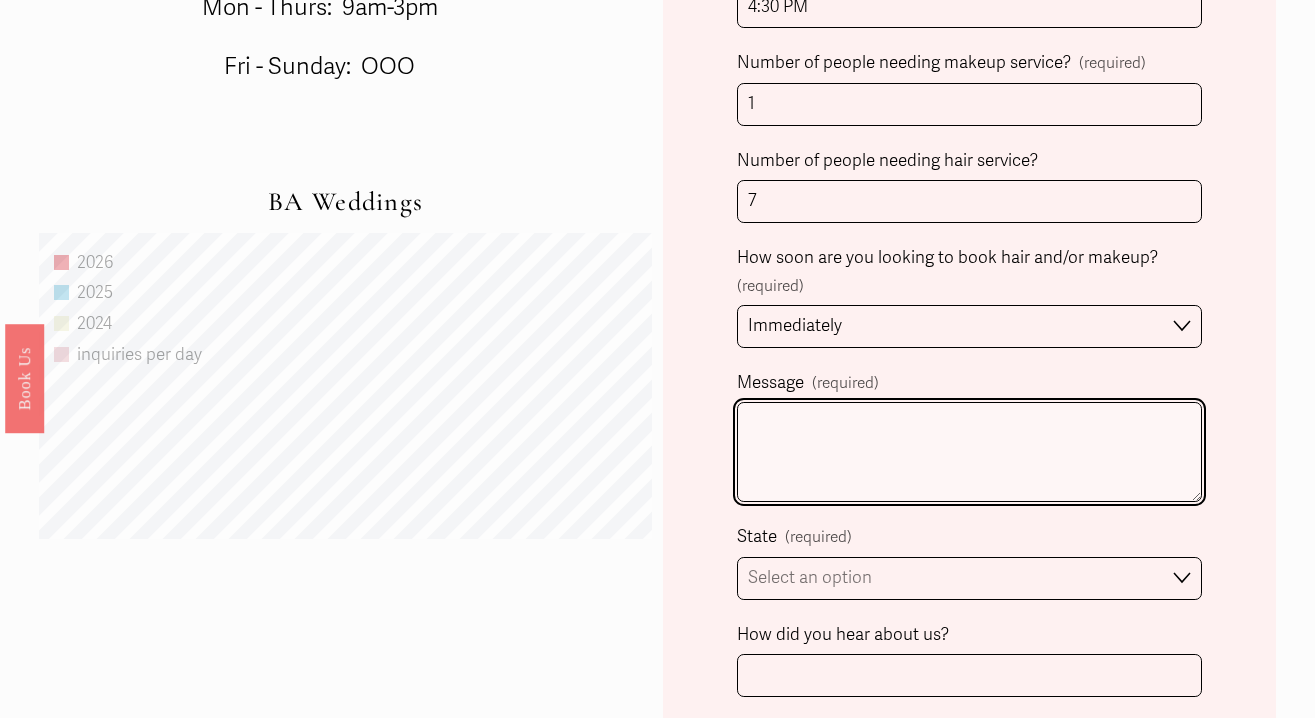 click on "Message (required)" at bounding box center (970, 452) 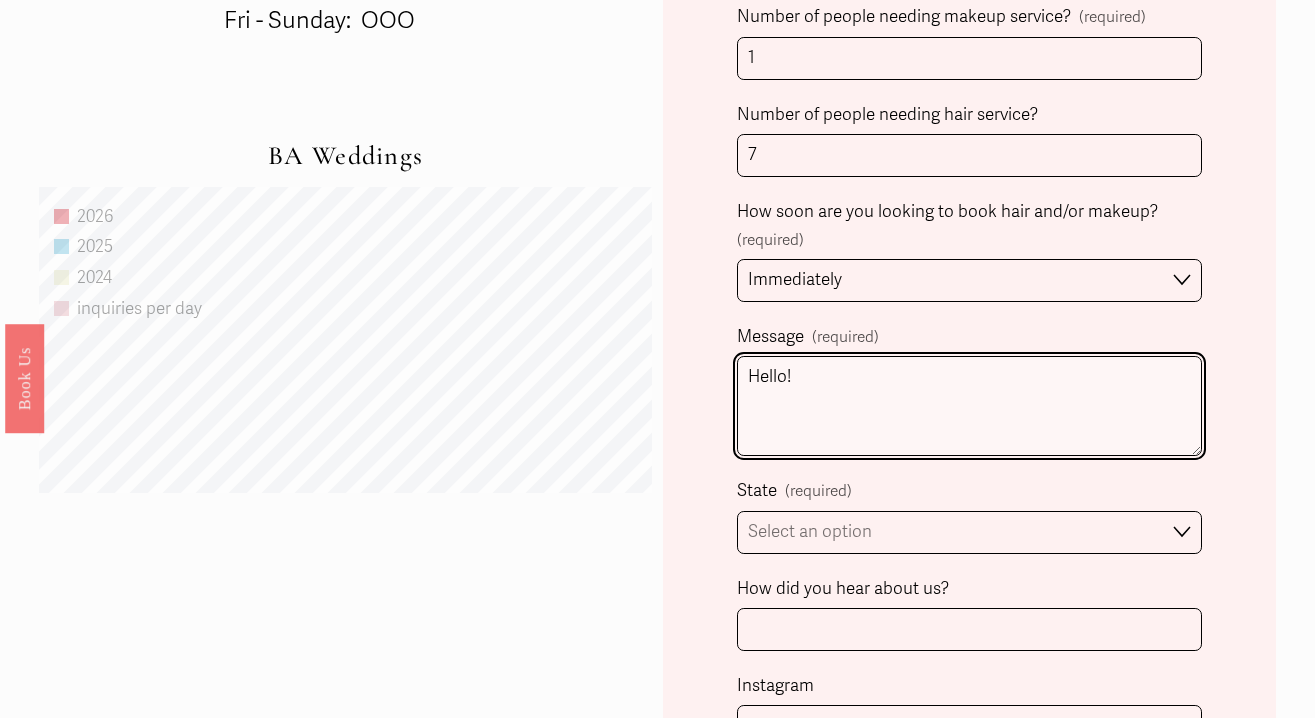 scroll, scrollTop: 1242, scrollLeft: 0, axis: vertical 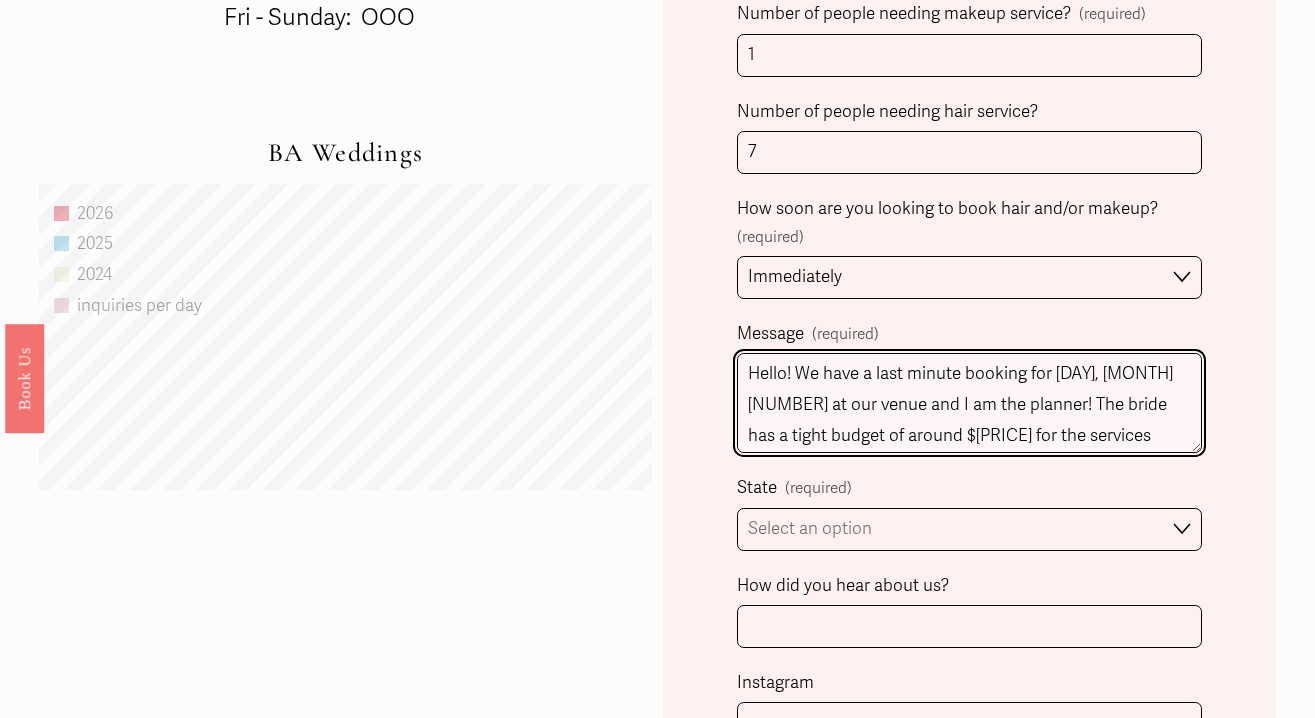 click on "Hello! We have a last minute booking for [DAY], [MONTH] [NUMBER] at our venue and I am the planner! The bride has a tight budget of around $[PRICE] for the services lsited above," at bounding box center [970, 403] 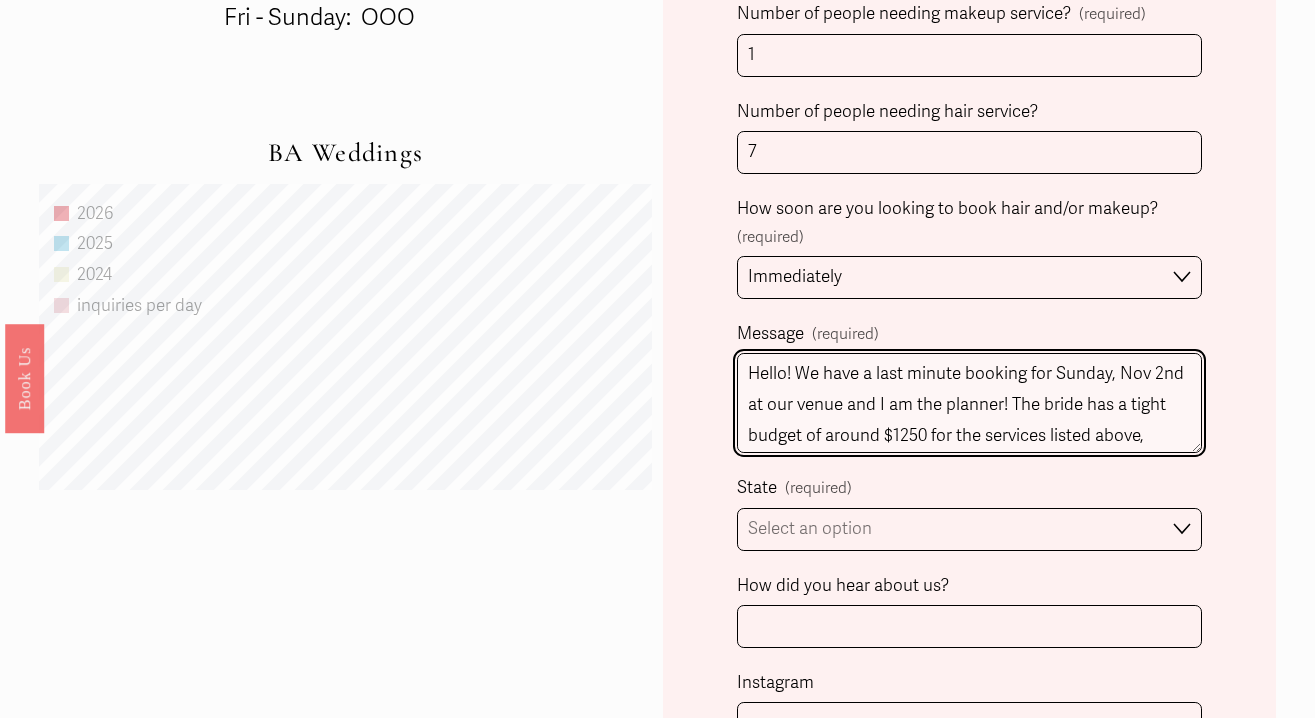 click on "Hello! We have a last minute booking for Sunday, Nov 2nd at our venue and I am the planner! The bride has a tight budget of around $1250 for the services listed above," at bounding box center [970, 403] 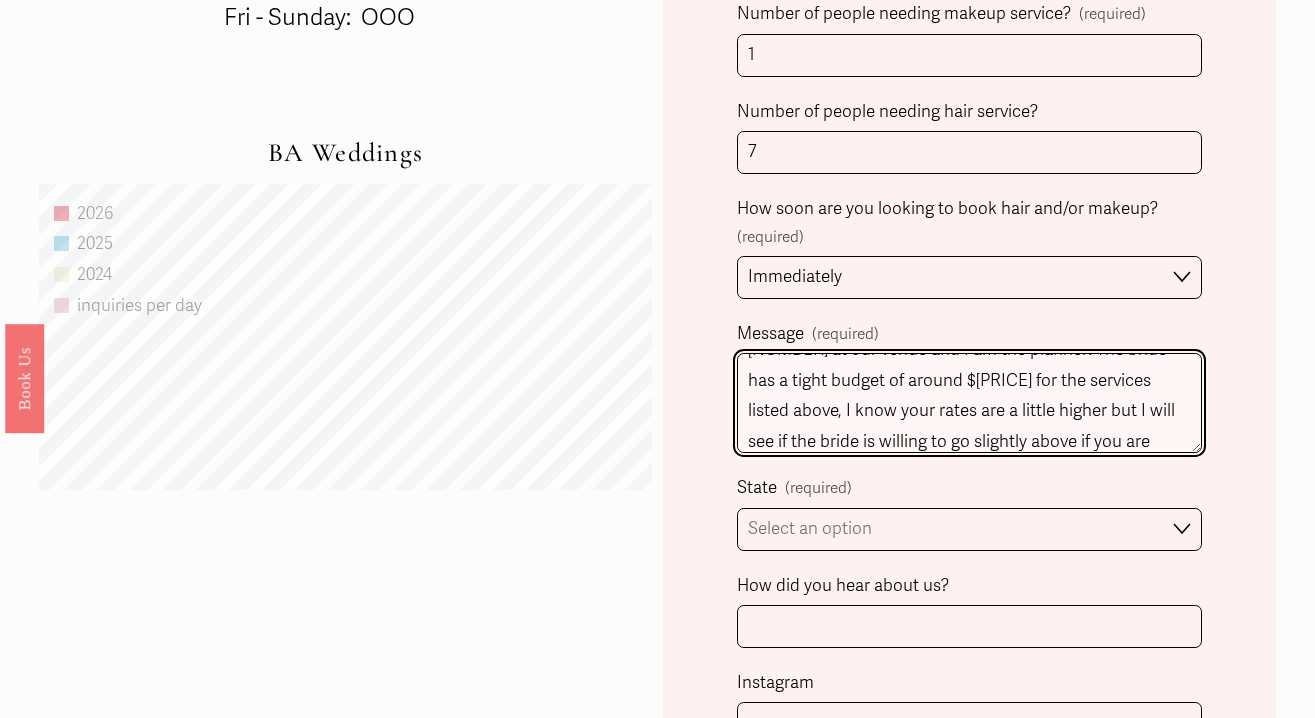 scroll, scrollTop: 86, scrollLeft: 0, axis: vertical 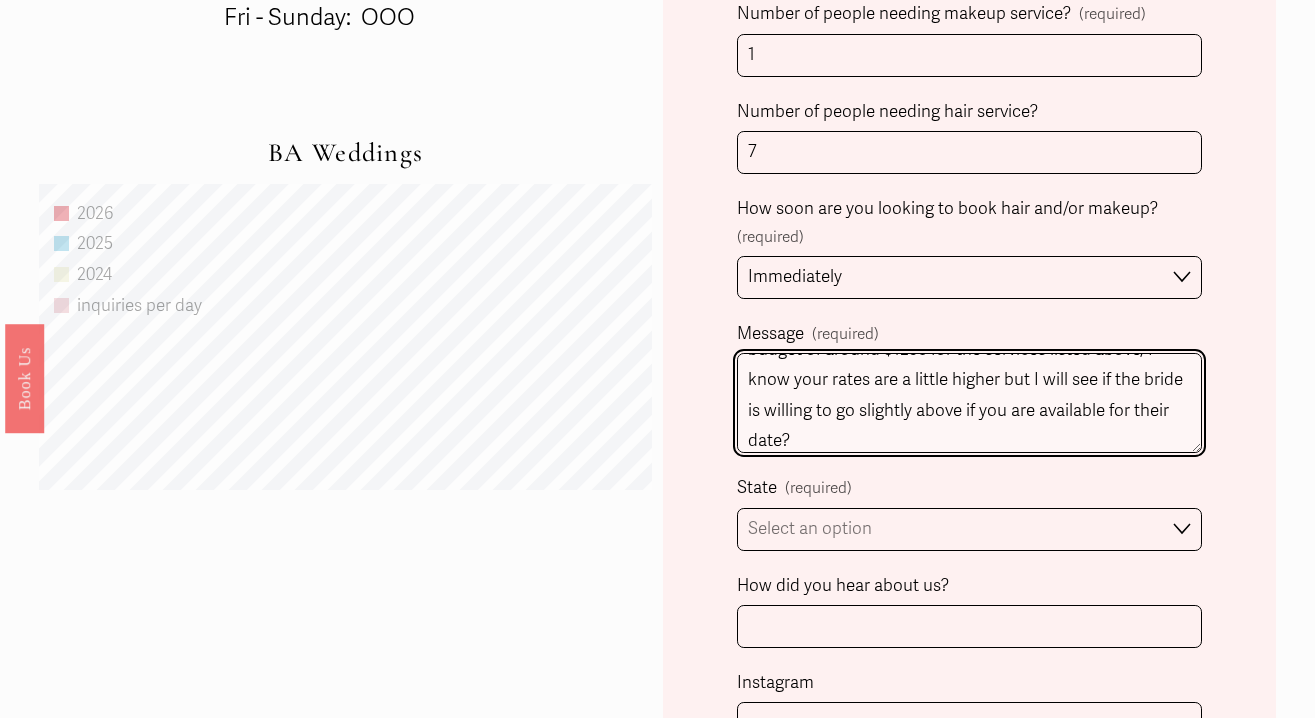 type on "Hello! We have a last minute booking for Sunday, Nov 2nd at our venue and I am the planner! The bride has a tight budget of around $1250 for the services listed above, I know your rates are a little higher but I will see if the bride is willing to go slightly above if you are available for their date?" 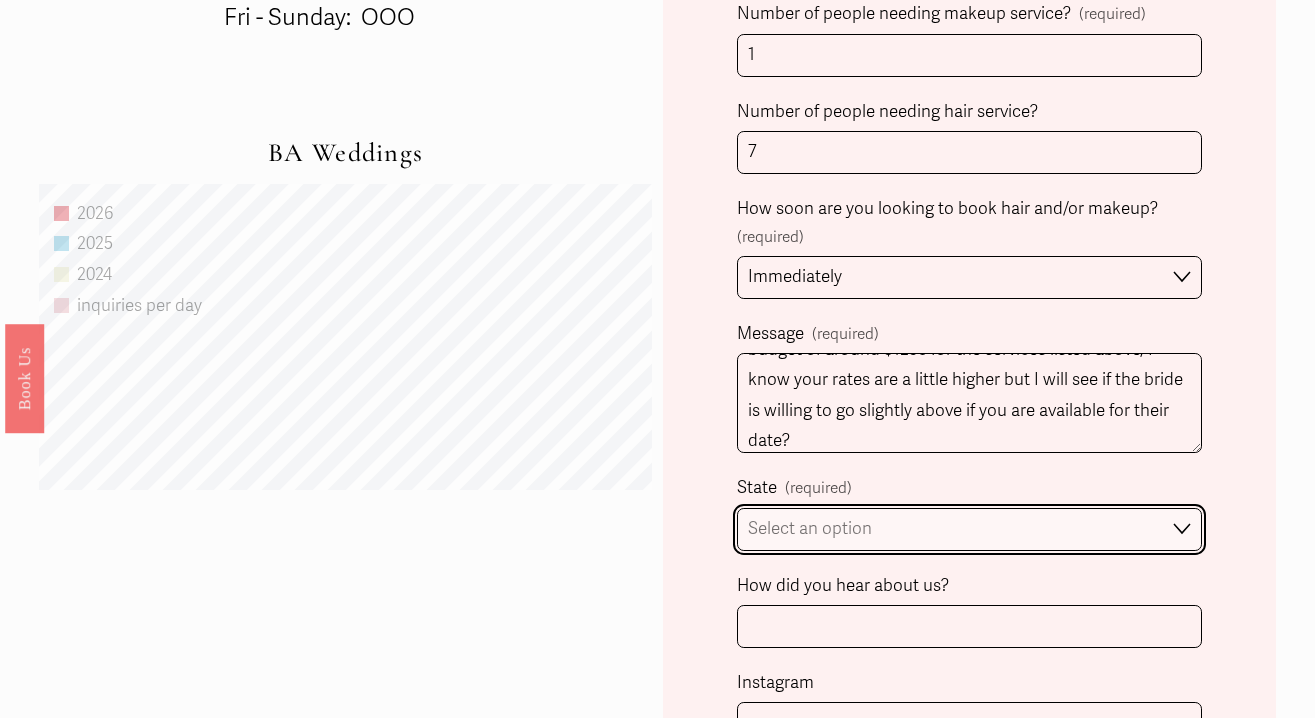 click on "Select an option [CITY], [STATE] [CITY], [STATE] Destination Wedding" at bounding box center (970, 529) 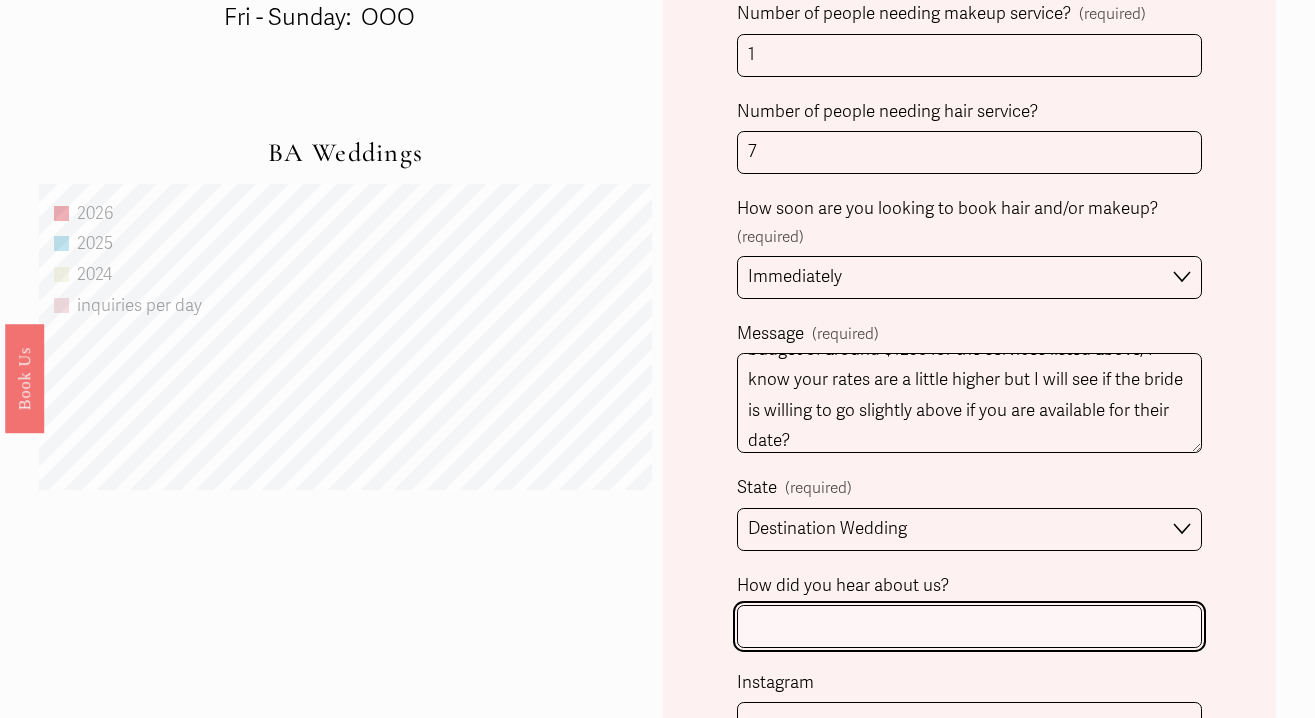 click on "How did you hear about us?" at bounding box center (970, 626) 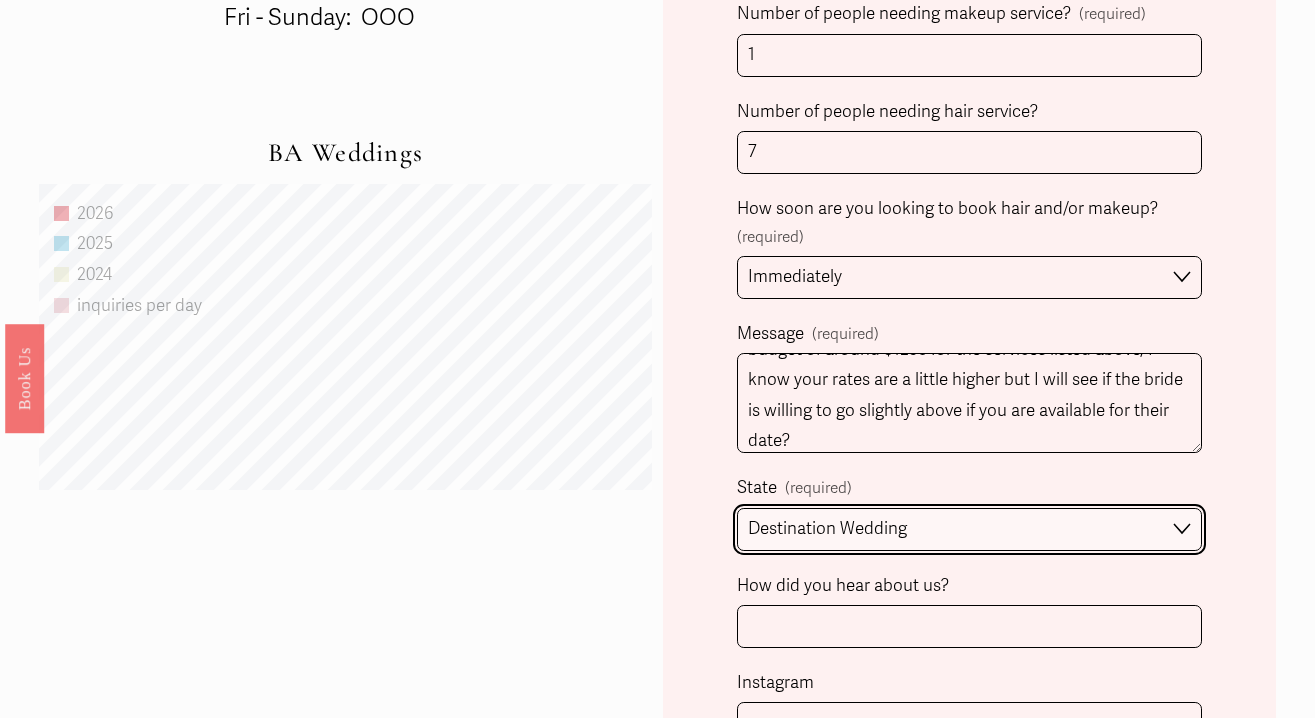 click on "You can find our current rates under the" at bounding box center [970, 529] 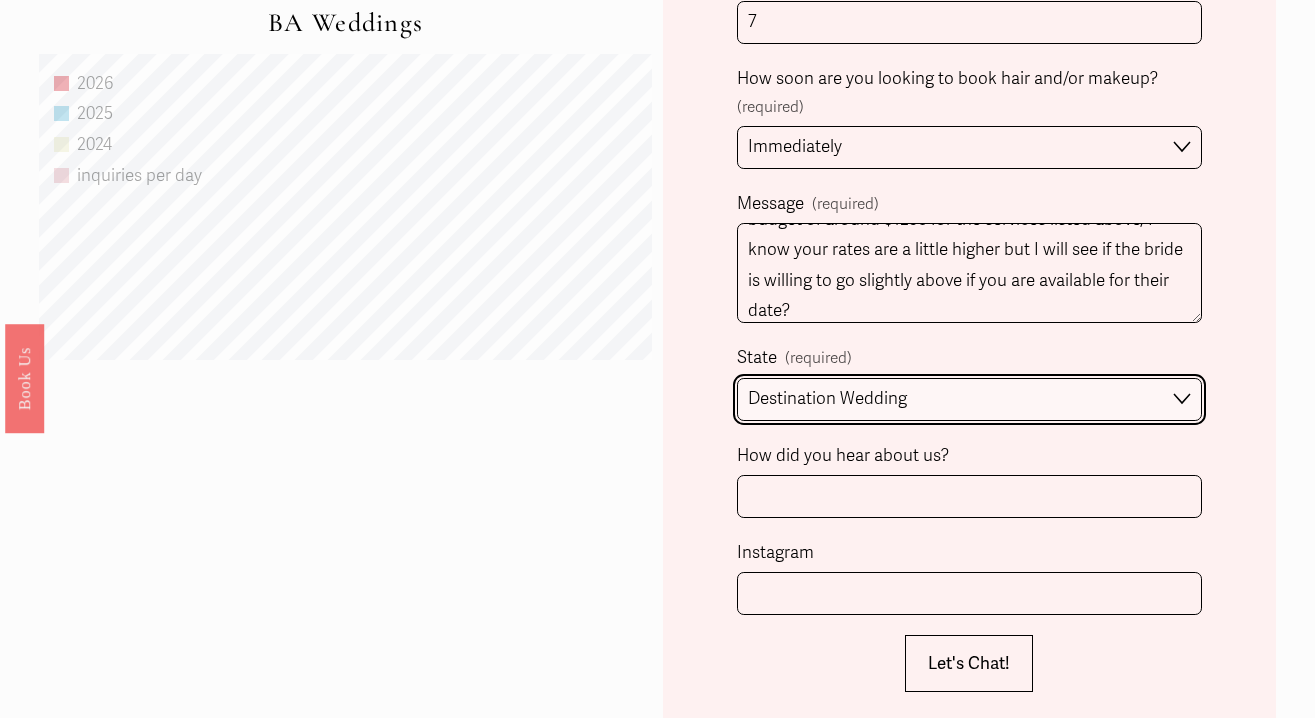scroll, scrollTop: 1390, scrollLeft: 0, axis: vertical 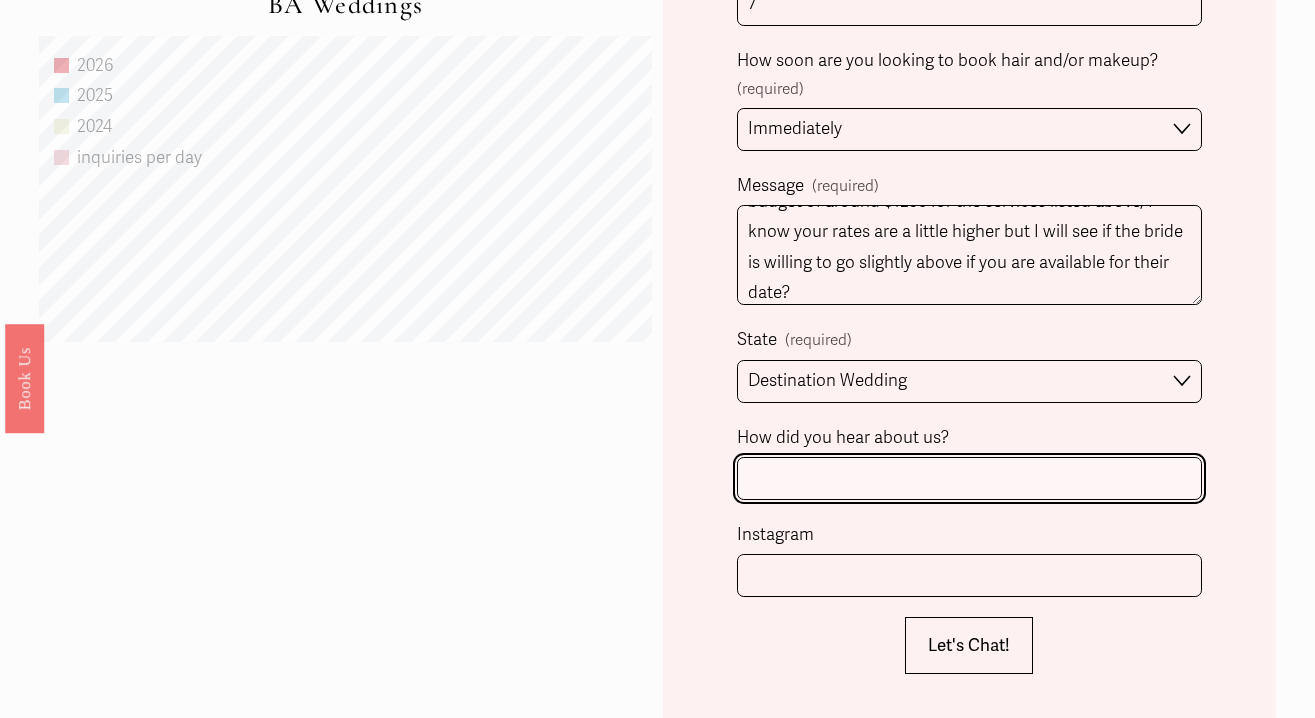 click on "How did you hear about us?" at bounding box center (970, 478) 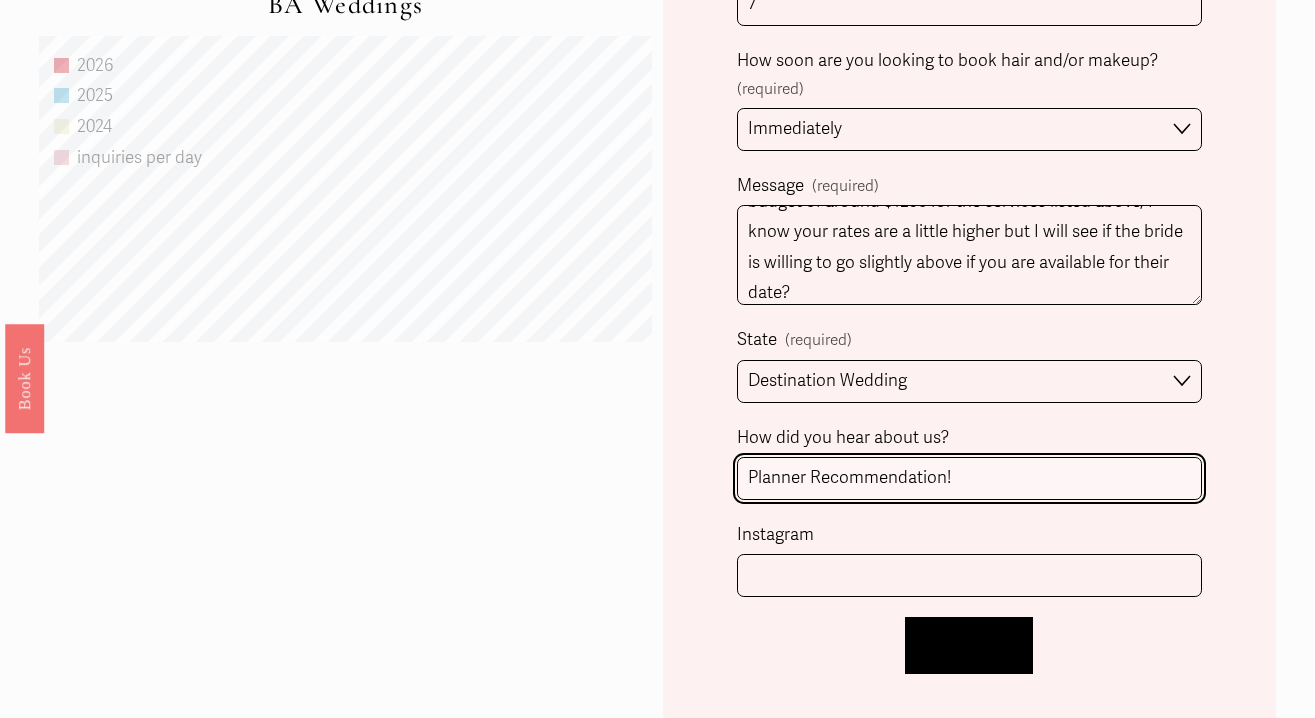 type on "Planner Recommendation!" 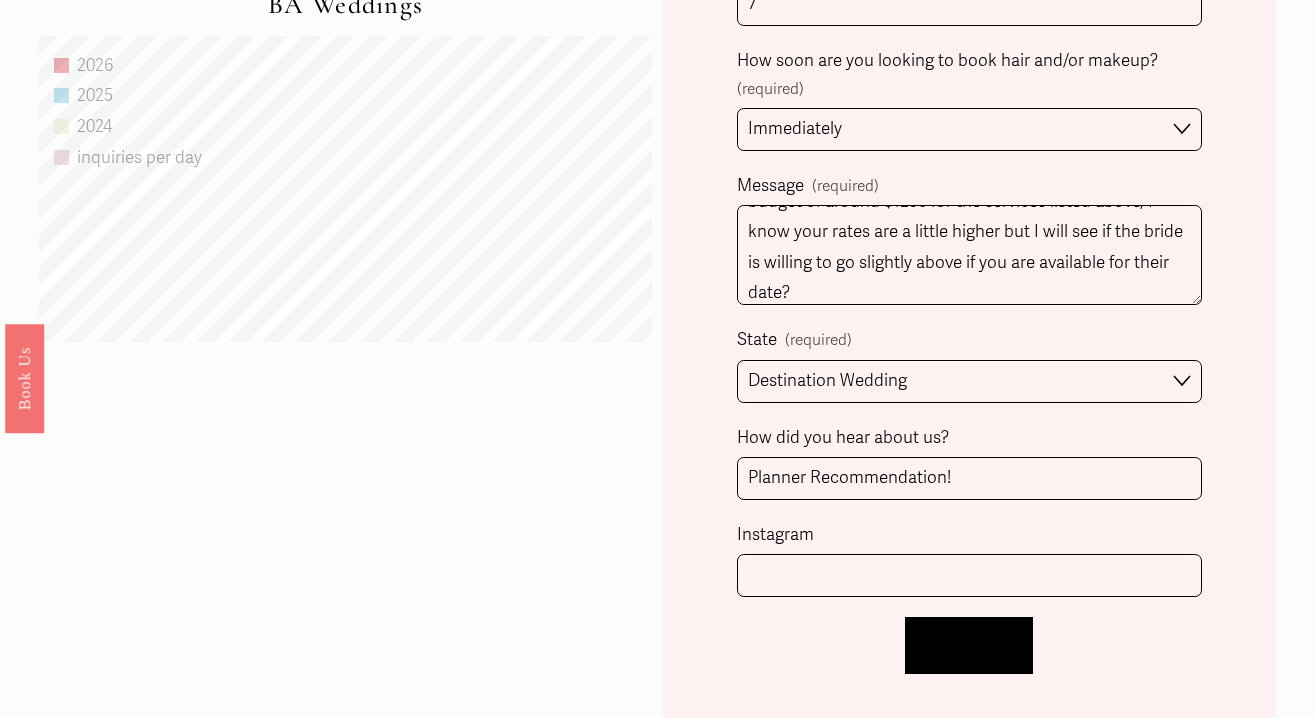 click on "Let's Chat!" at bounding box center [969, 645] 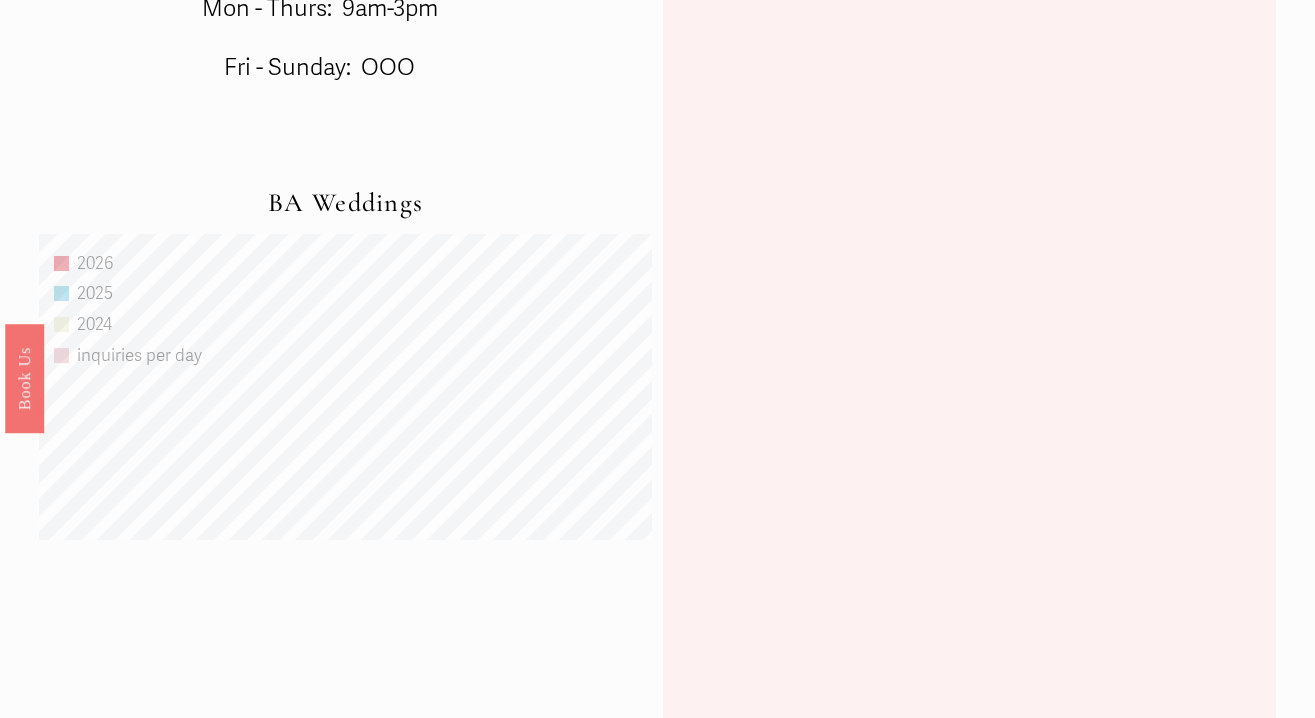 scroll, scrollTop: 0, scrollLeft: 0, axis: both 